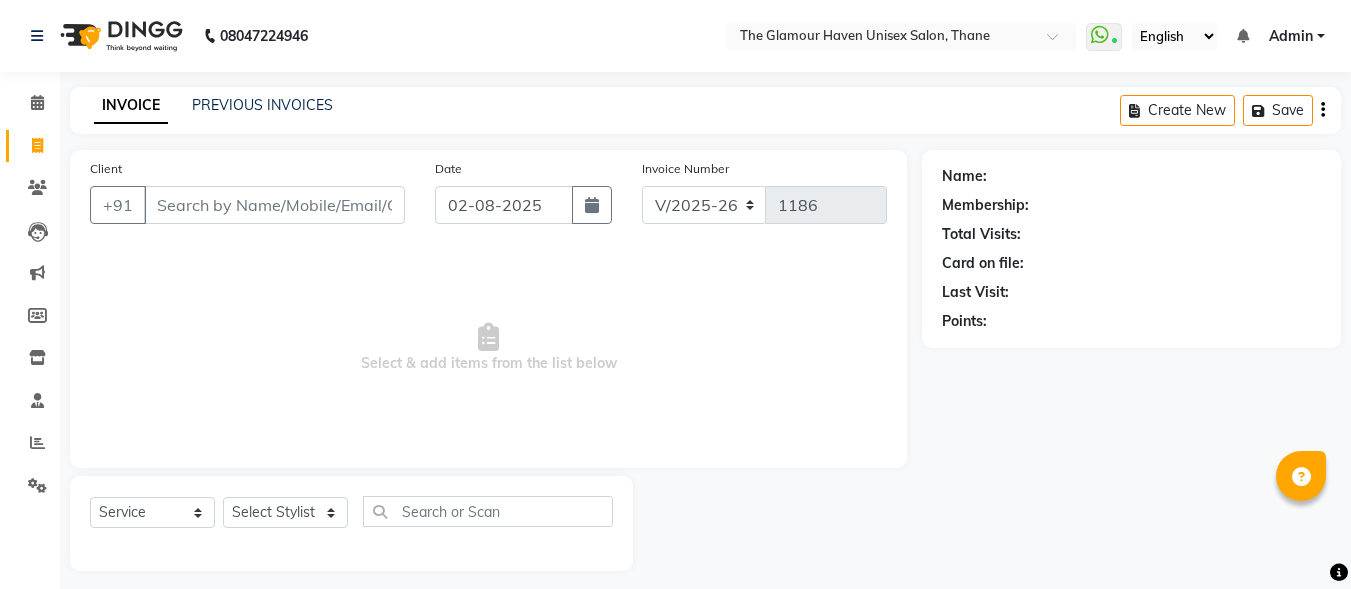 select on "7124" 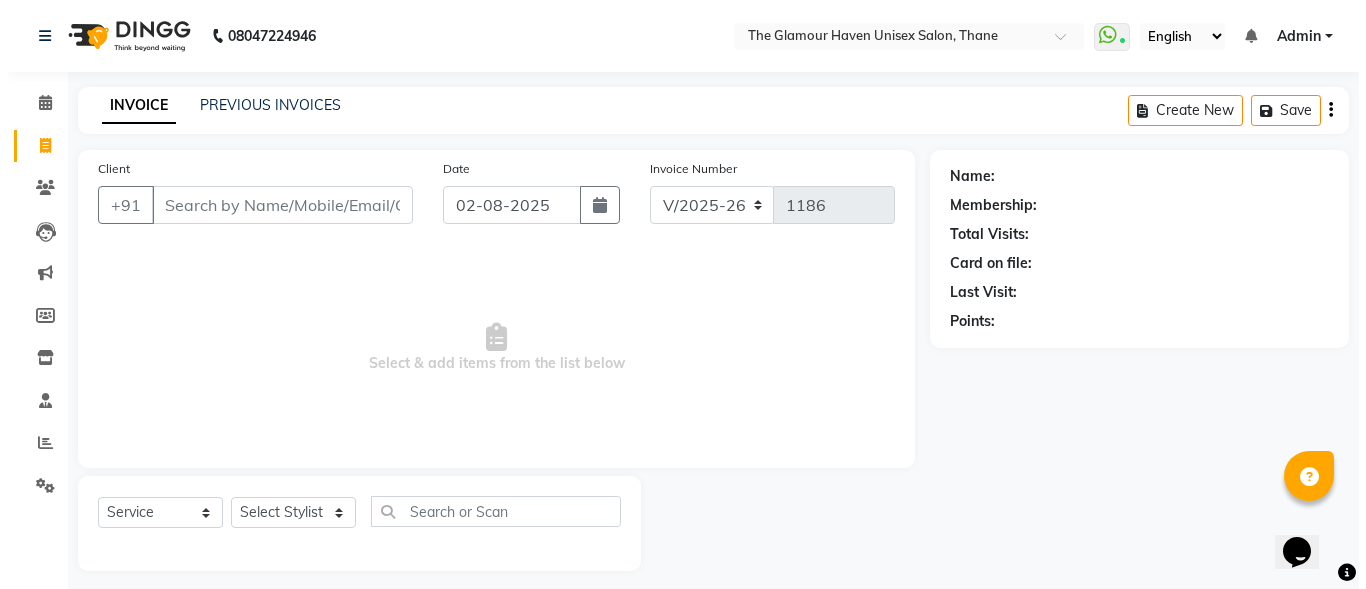 scroll, scrollTop: 0, scrollLeft: 0, axis: both 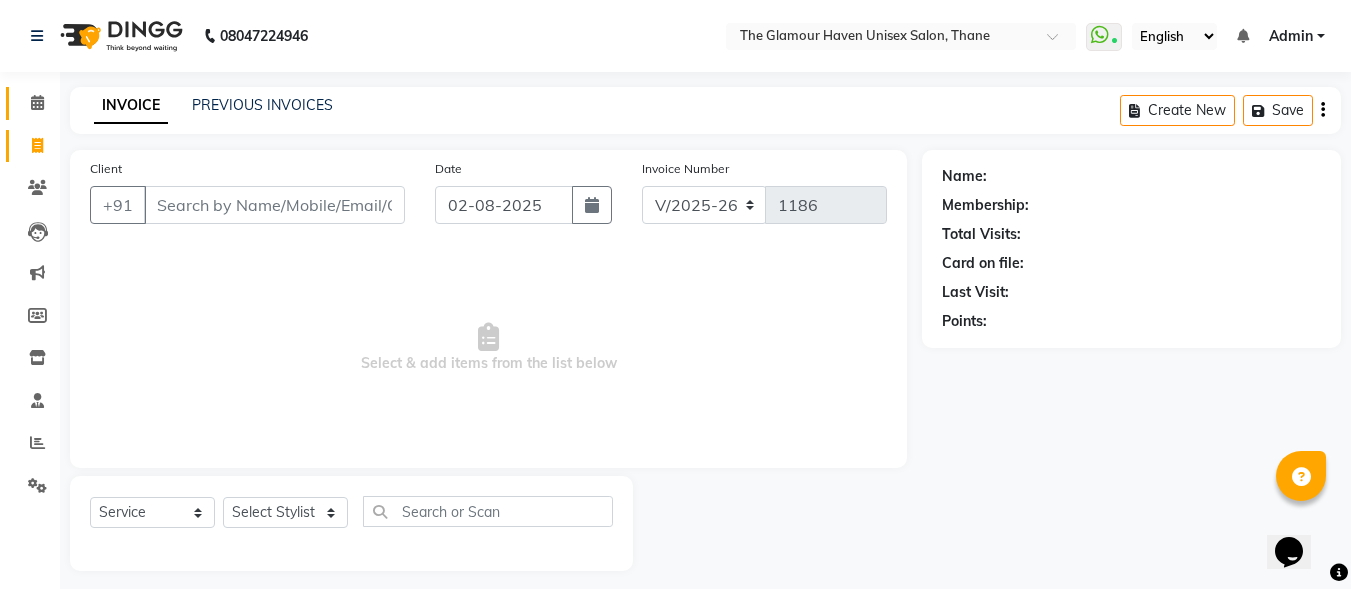 click 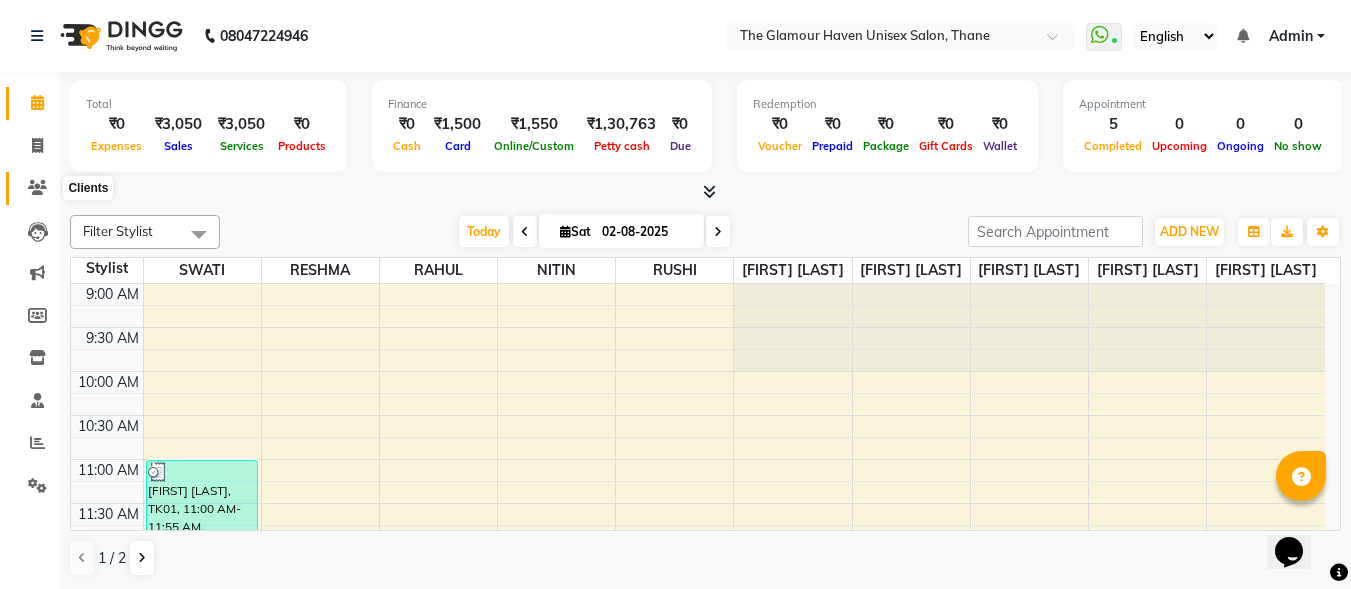 click 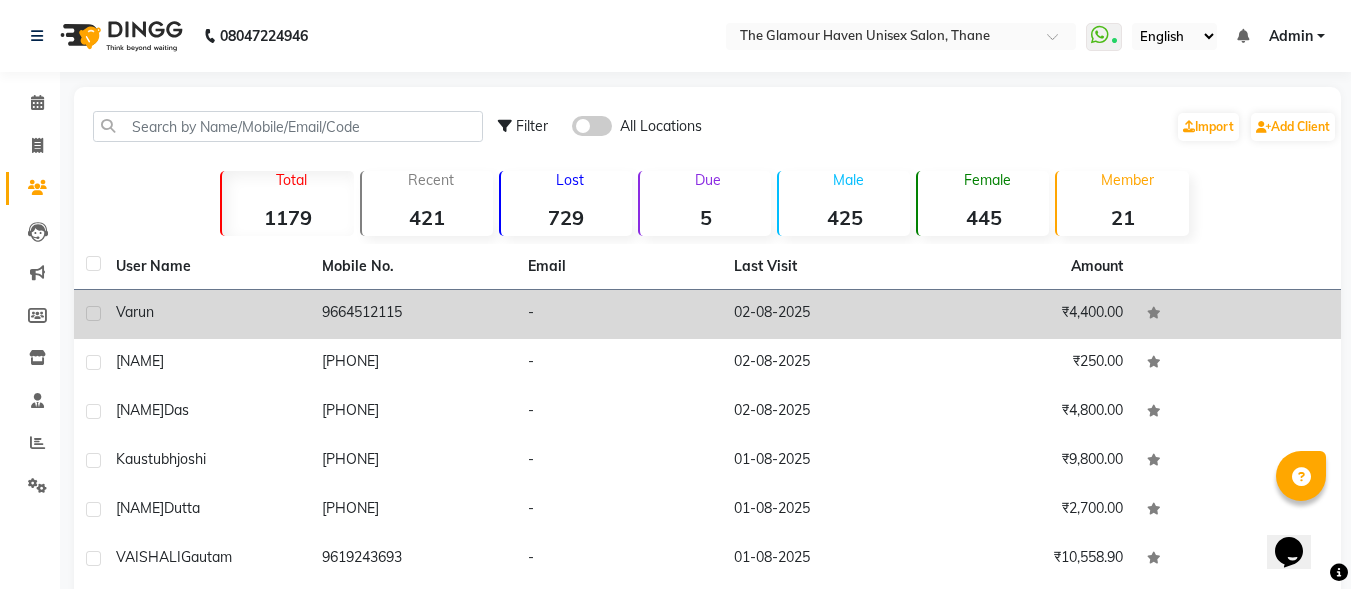 click on "varun" 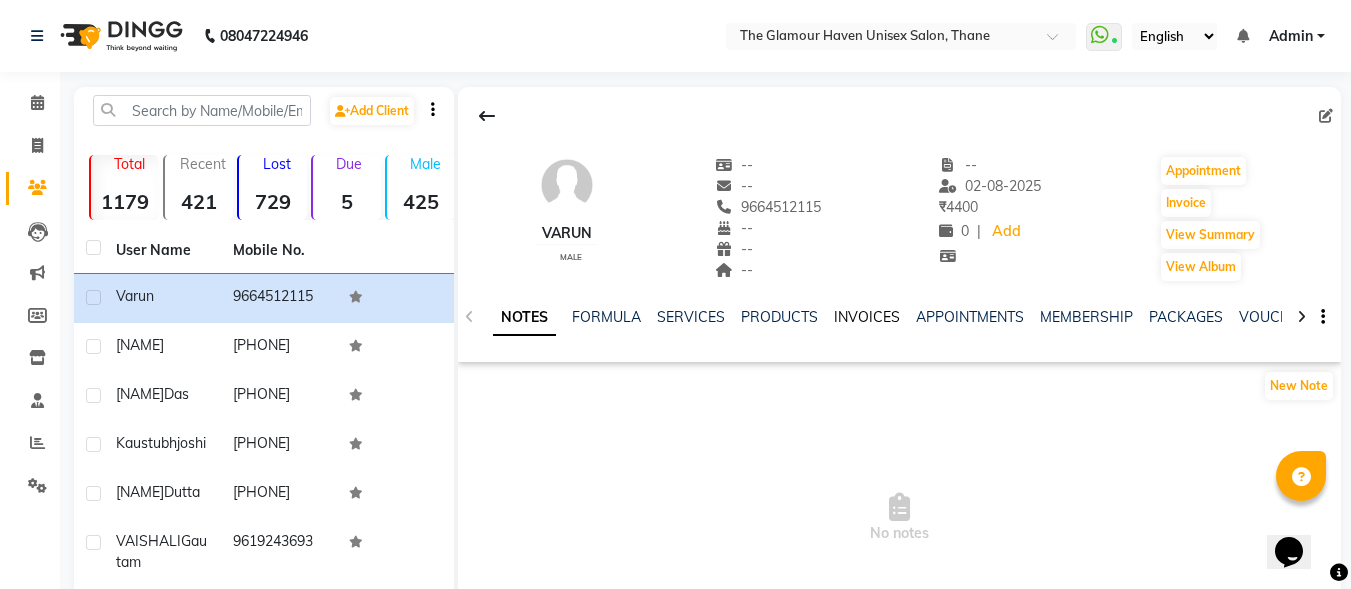 click on "INVOICES" 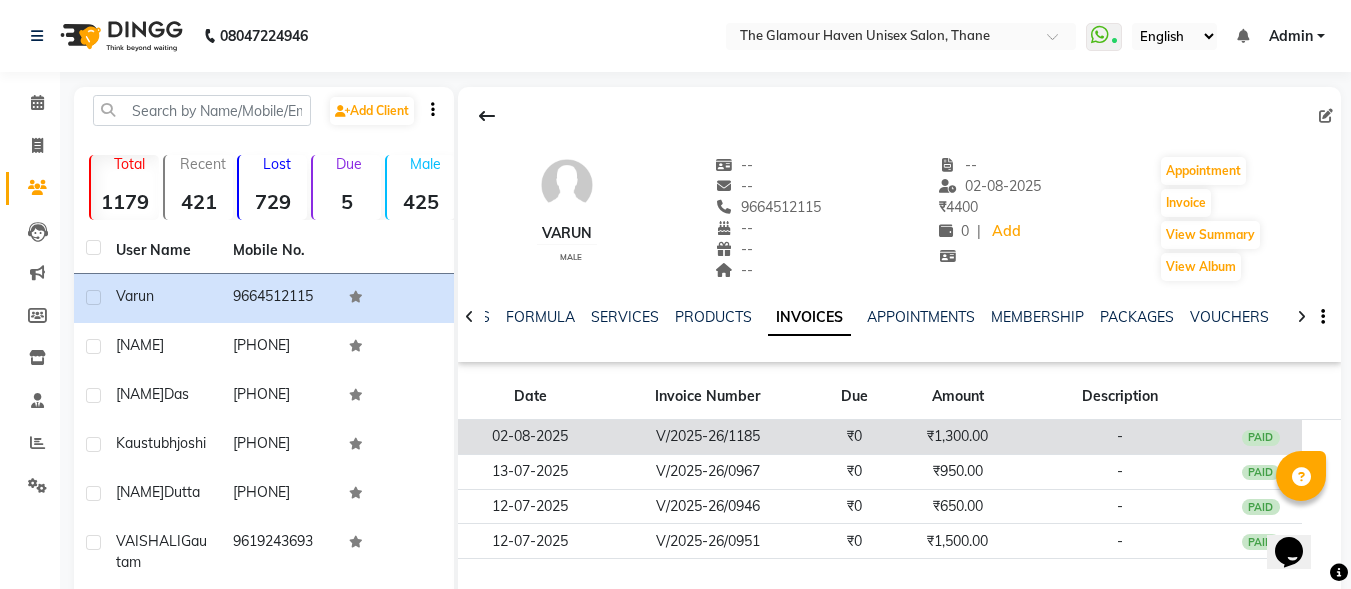 click on "V/2025-26/1185" 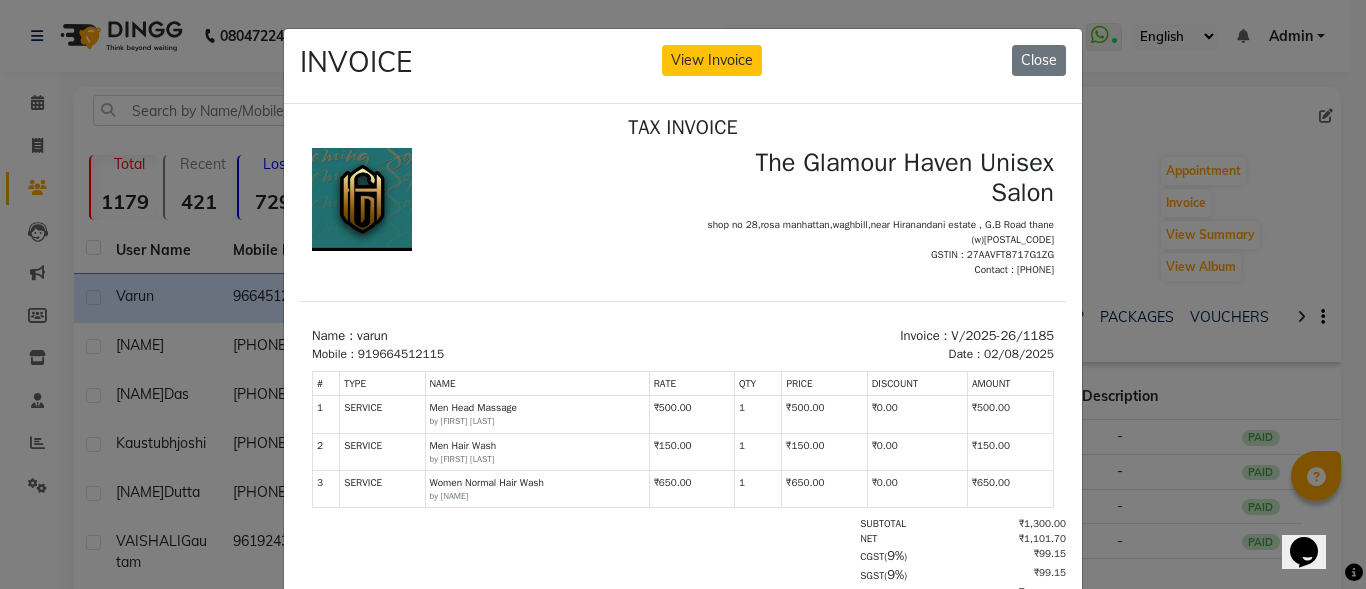 scroll, scrollTop: 16, scrollLeft: 0, axis: vertical 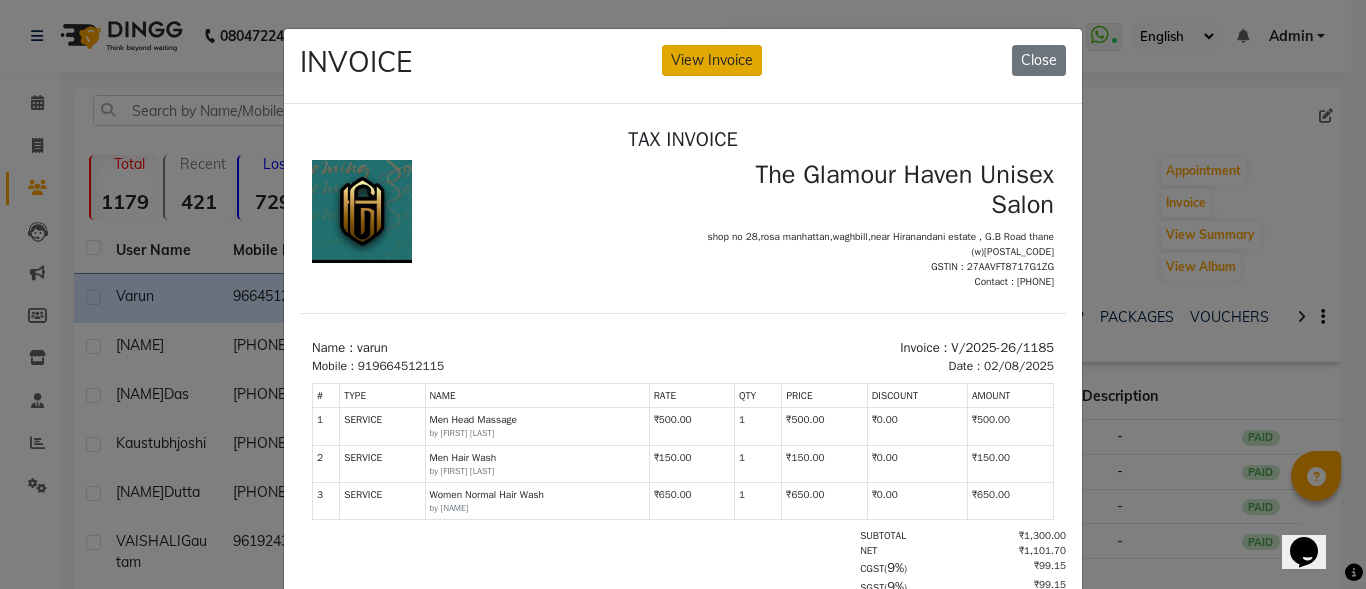 click on "View Invoice" 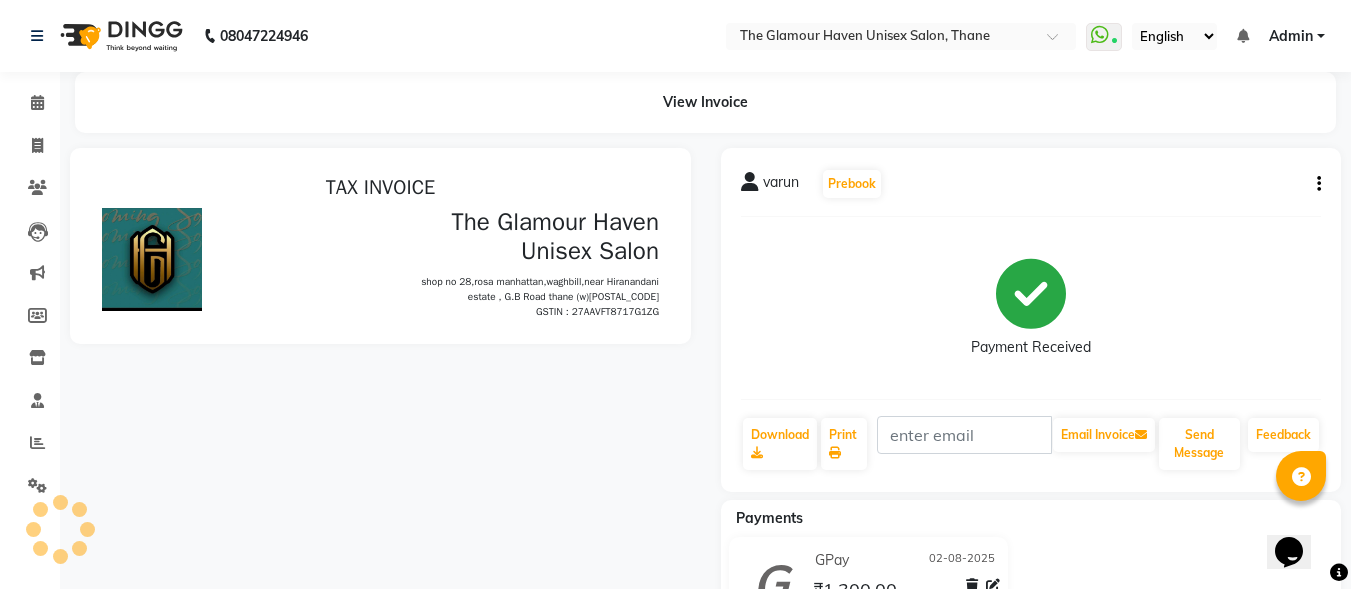 scroll, scrollTop: 0, scrollLeft: 0, axis: both 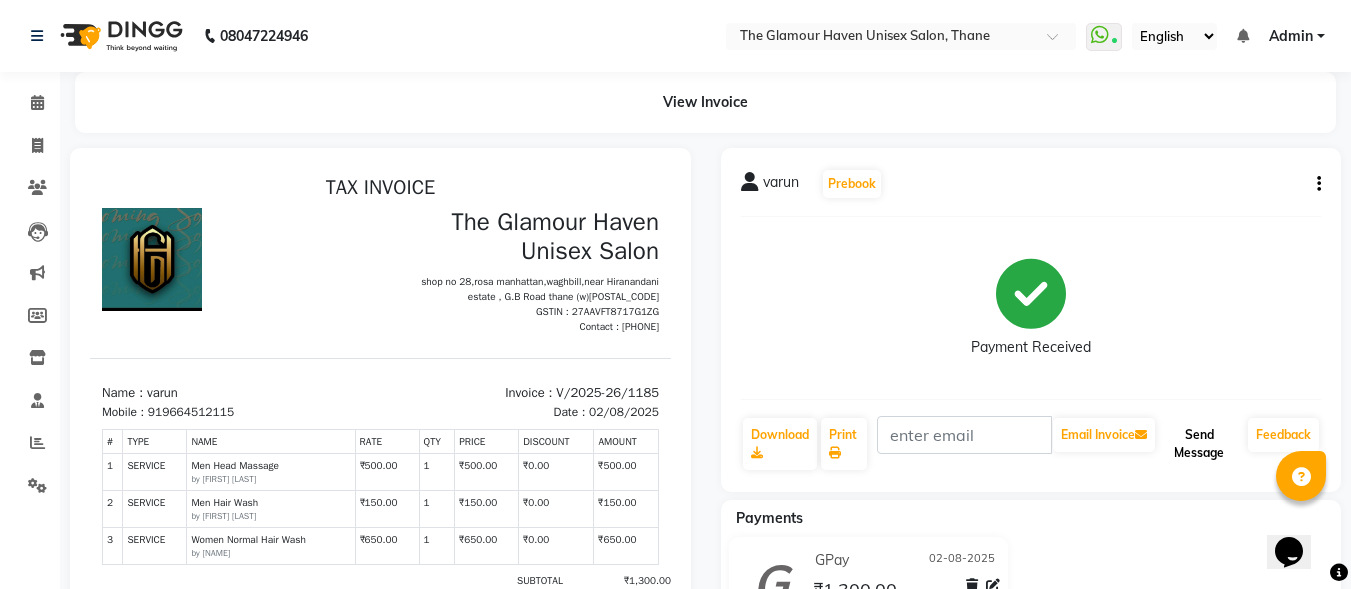 click on "Send Message" 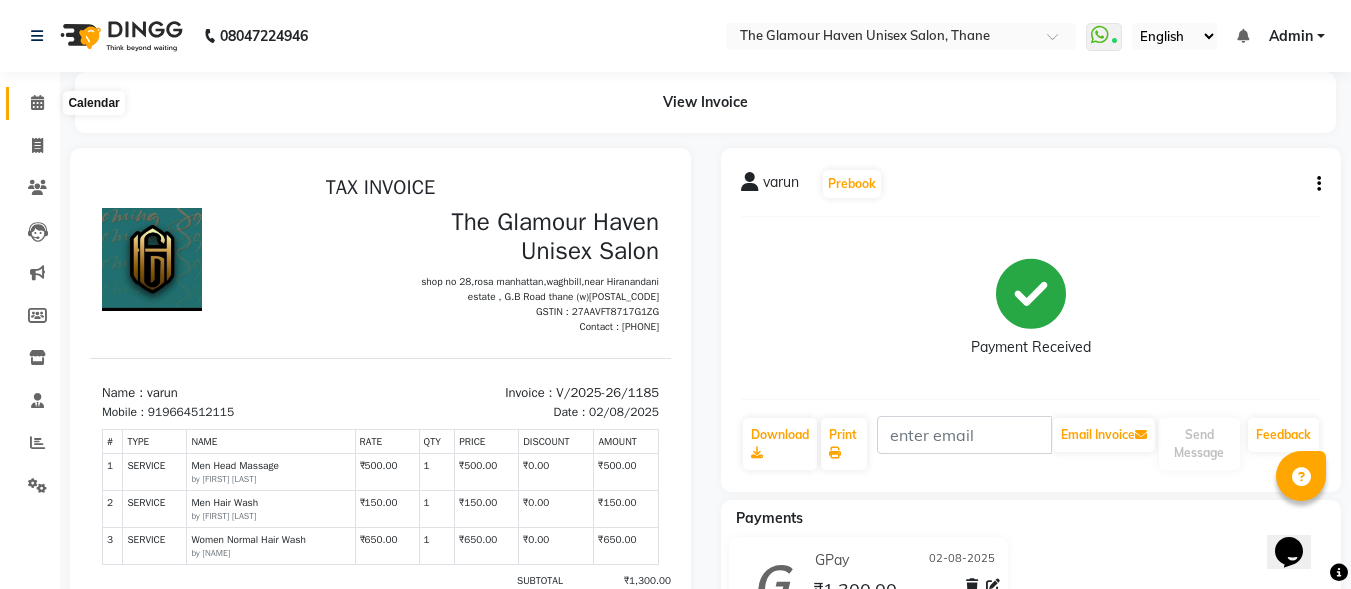 click 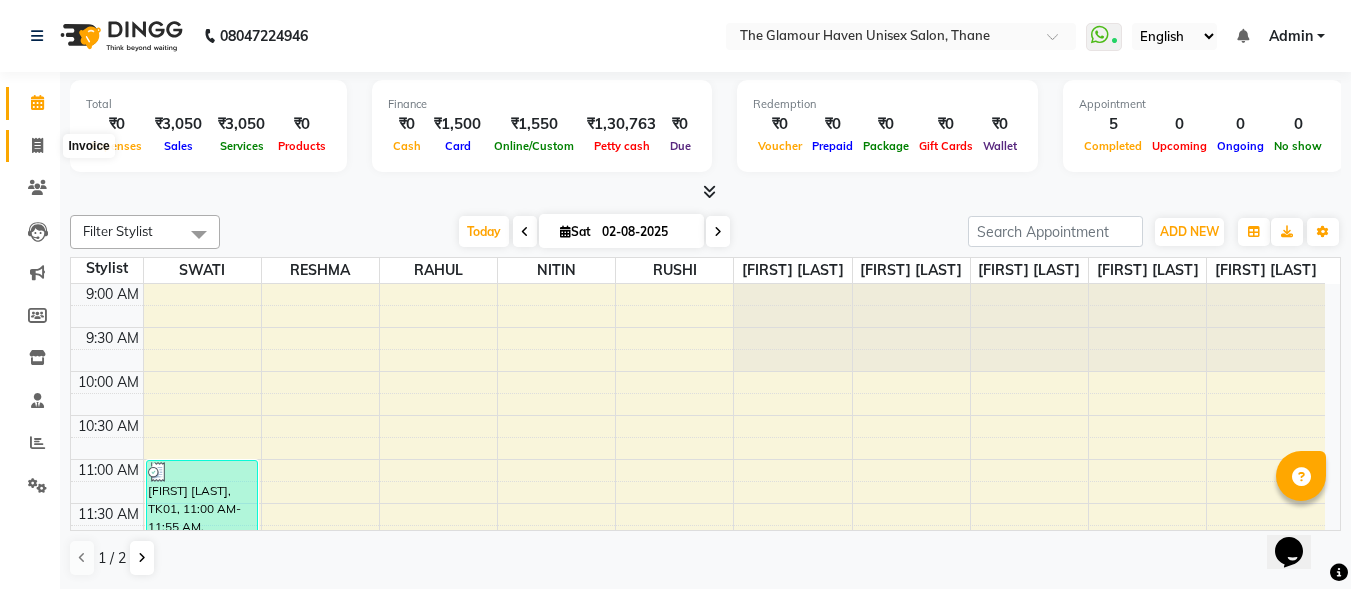 click 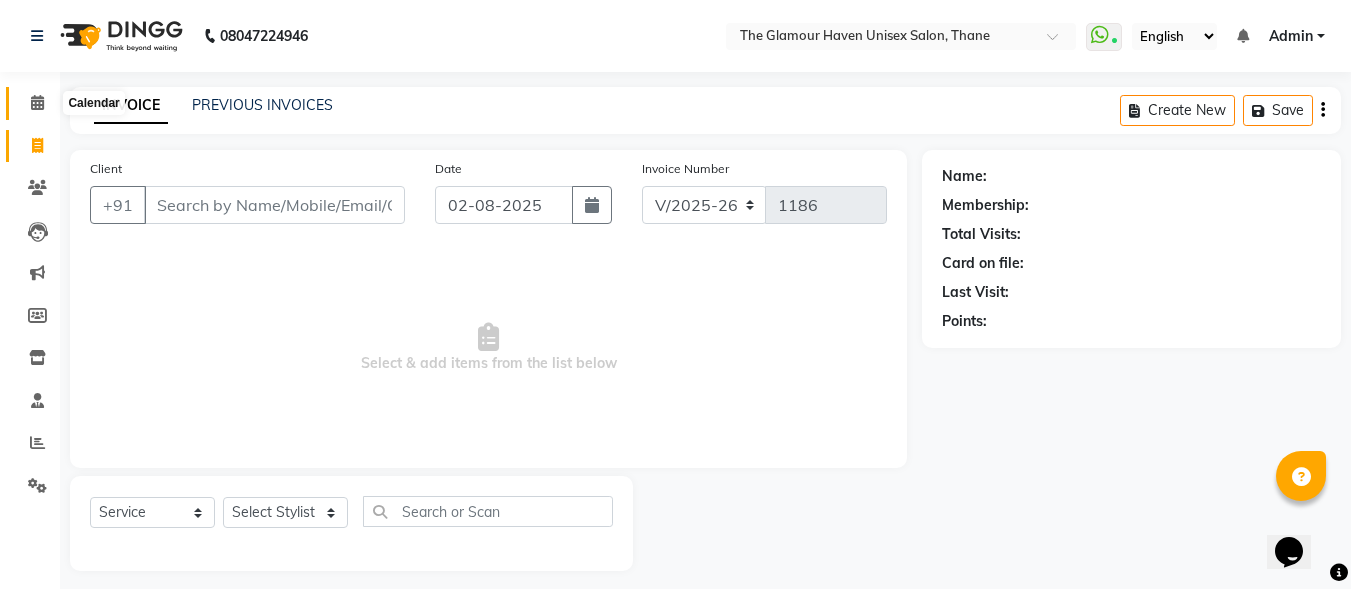 click 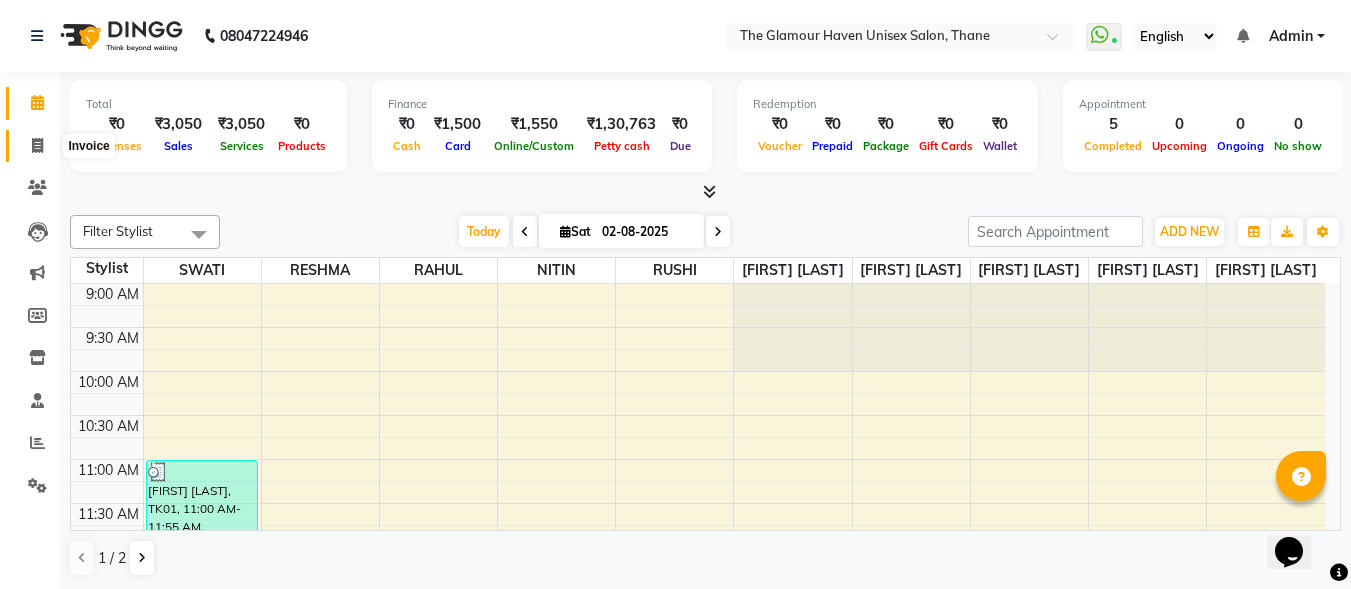 click 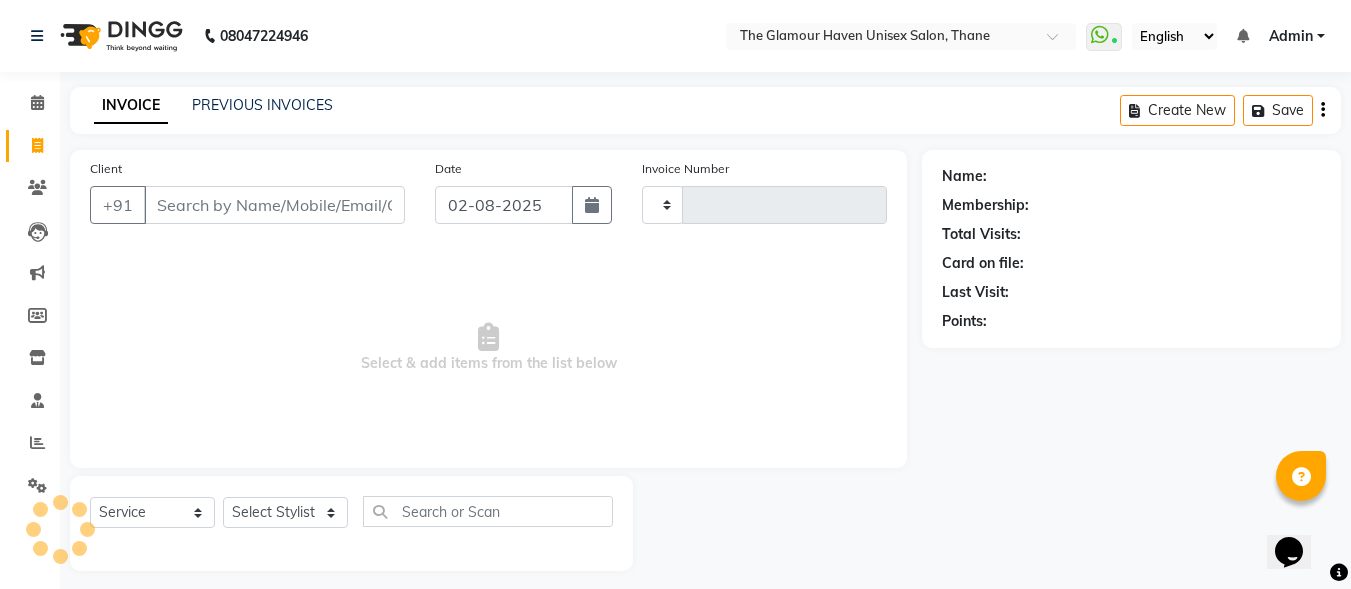 type on "1186" 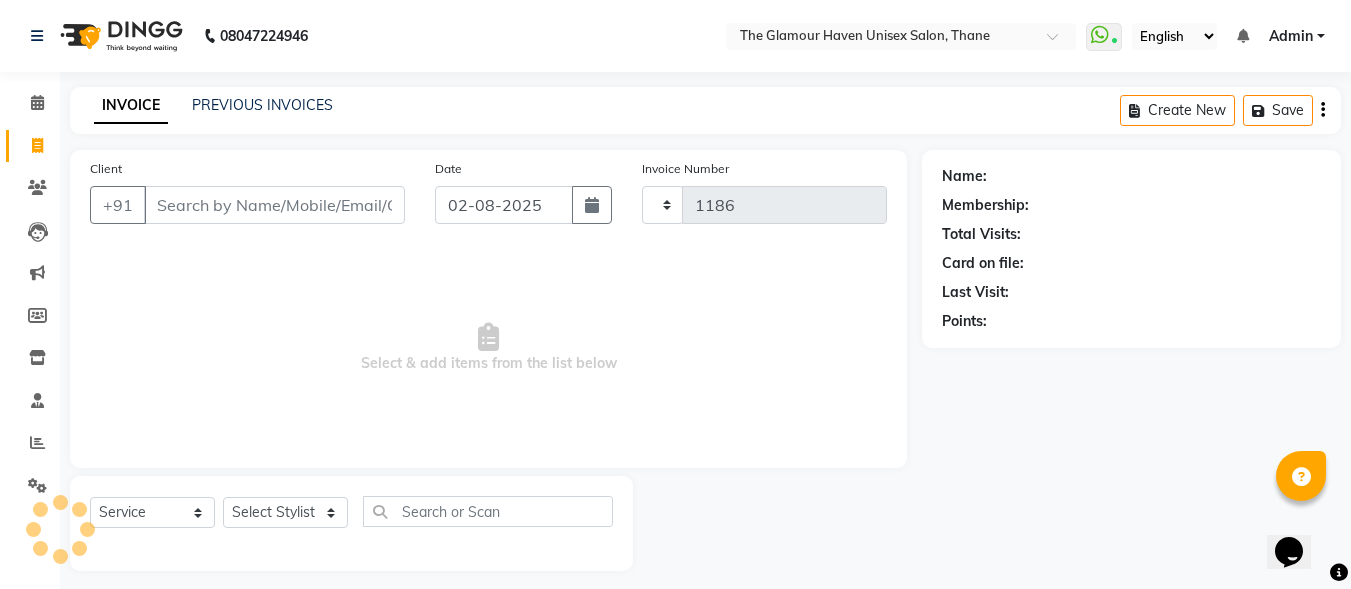 select on "7124" 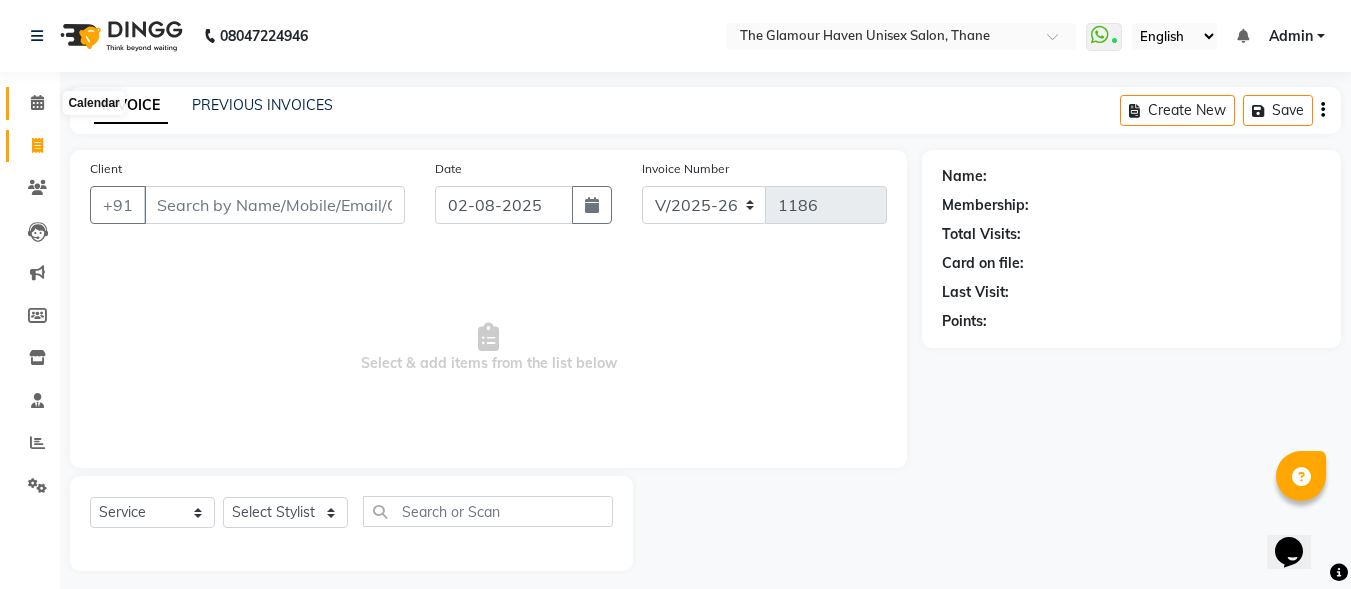 click 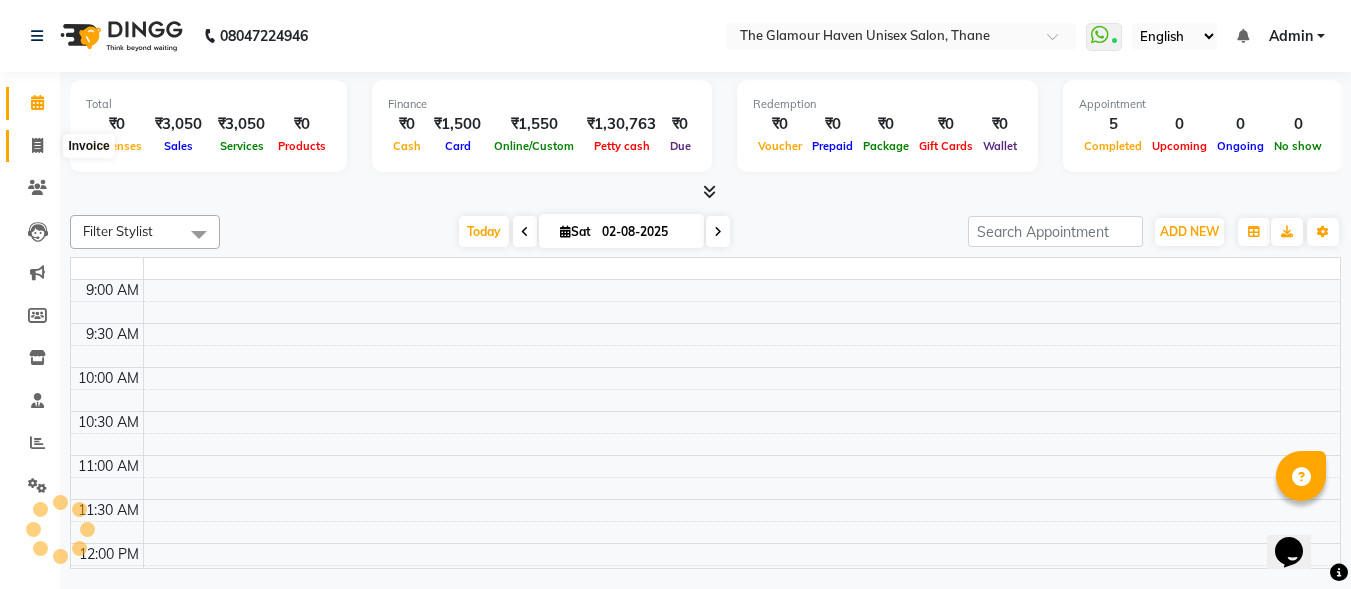 click 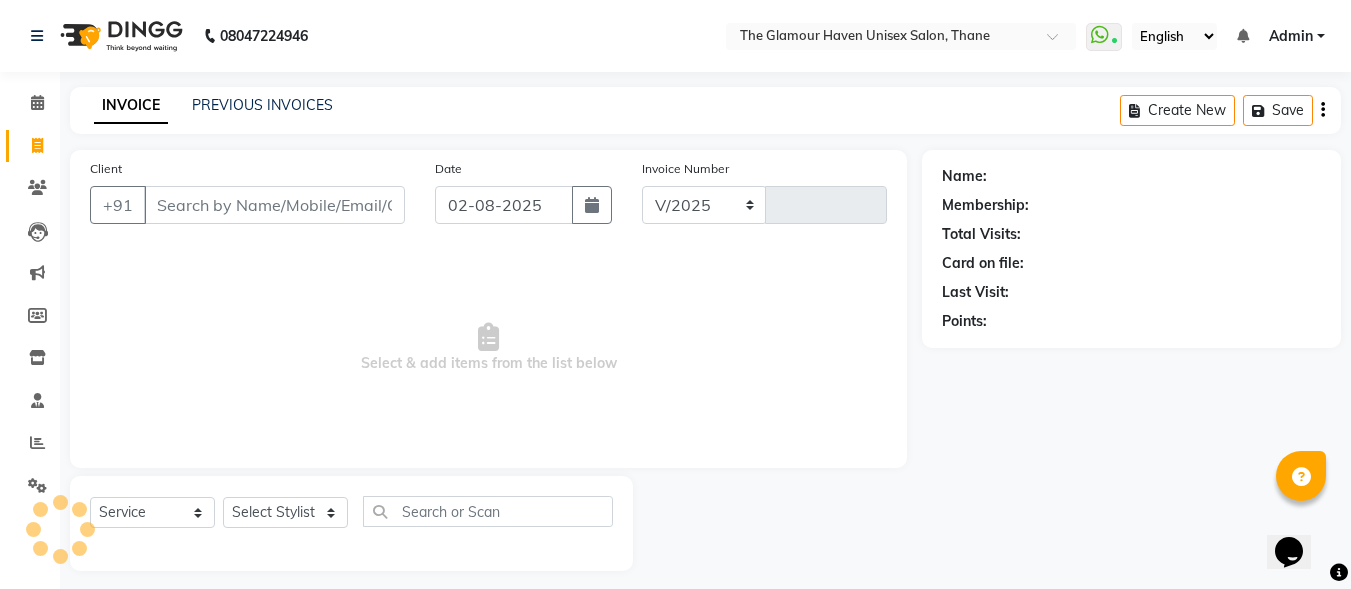 select on "7124" 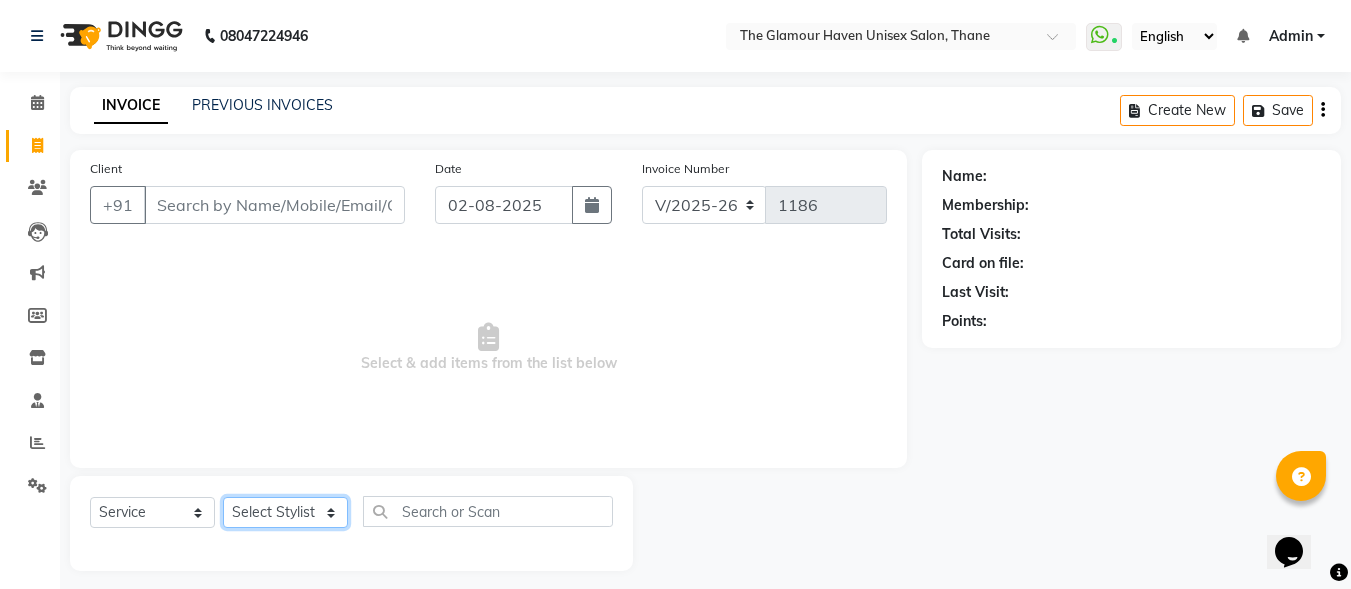 click on "Select Stylist [NAME] [LAST] [NAME] [LAST] [NAME] [LAST] [NAME] [LAST] [NAME] [LAST] [NAME] [LAST] [NAME] [LAST] [NAME] [LAST] [NAME] [LAST] [NAME] [LAST]" 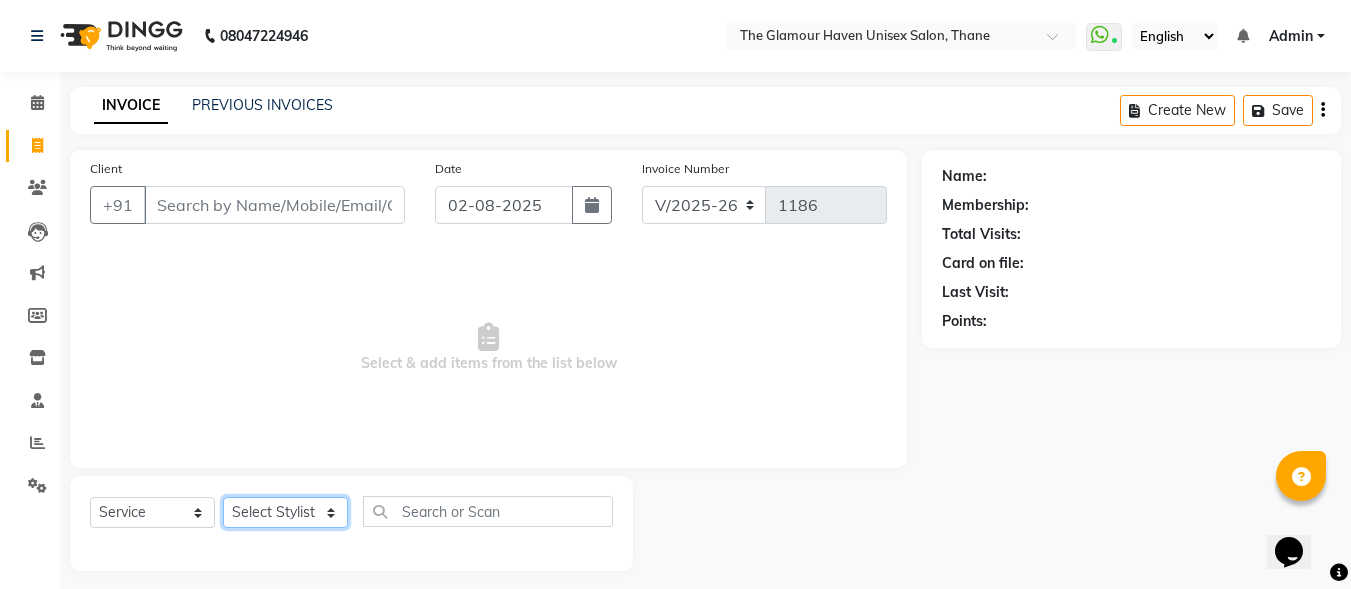 select on "59914" 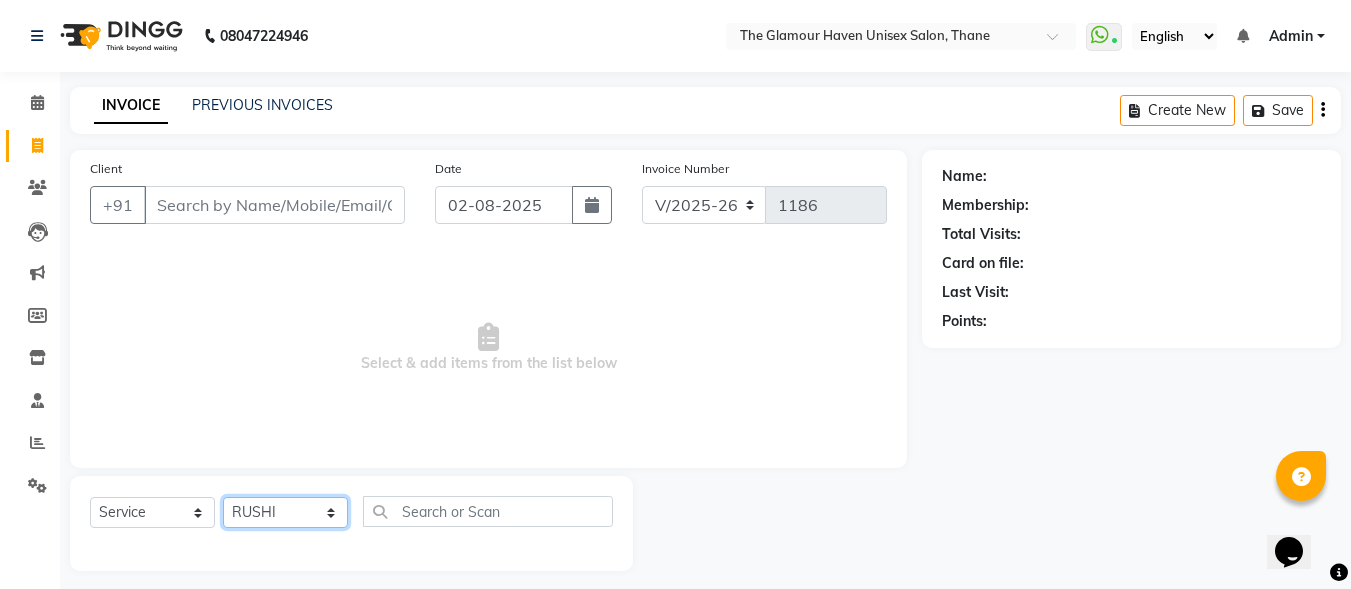 click on "Select Stylist [NAME] [LAST] [NAME] [LAST] [NAME] [LAST] [NAME] [LAST] [NAME] [LAST] [NAME] [LAST] [NAME] [LAST] [NAME] [LAST] [NAME] [LAST] [NAME] [LAST]" 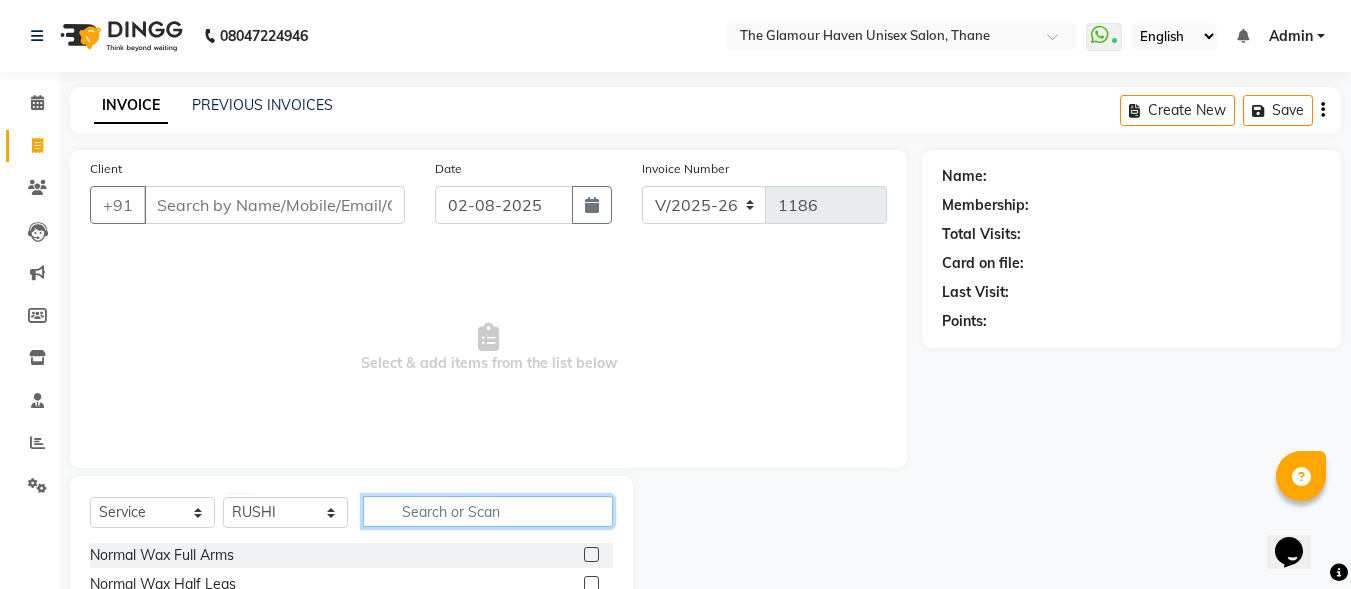 click 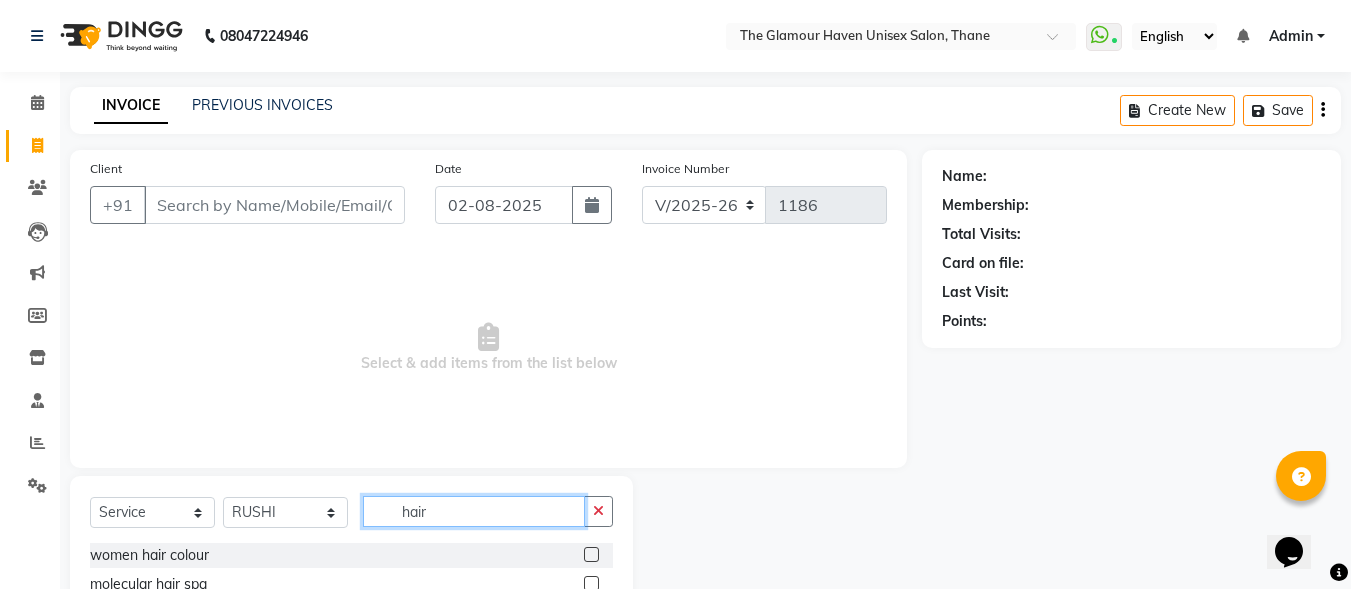scroll, scrollTop: 100, scrollLeft: 0, axis: vertical 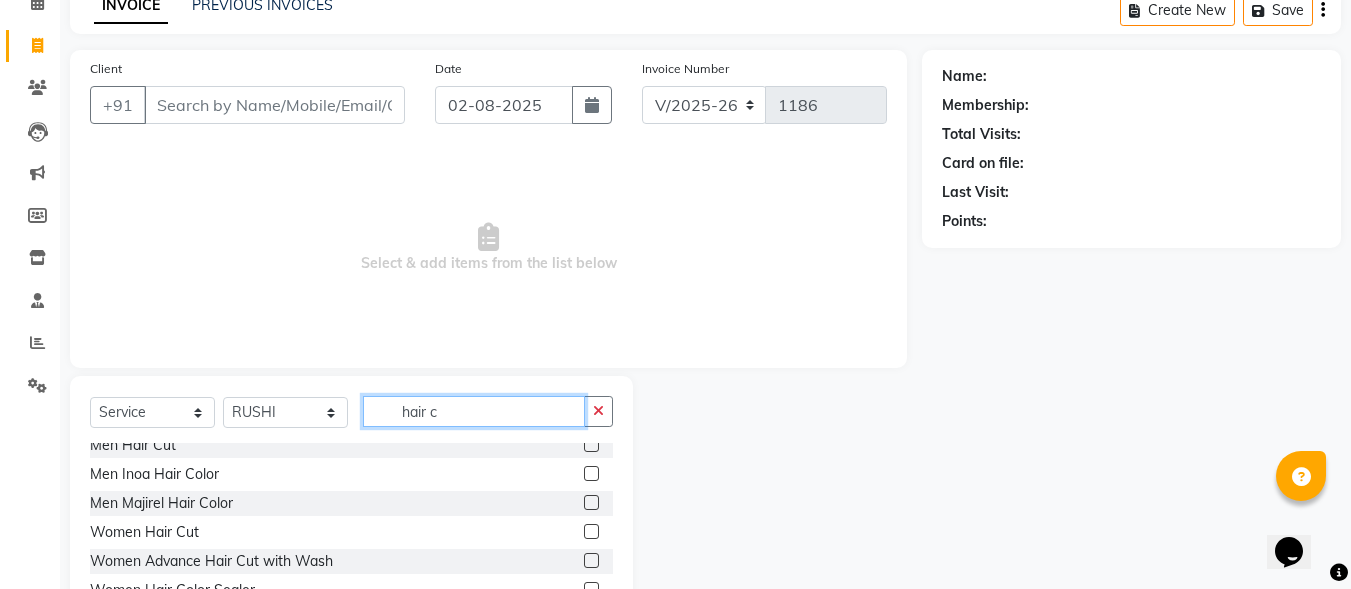 type on "hair c" 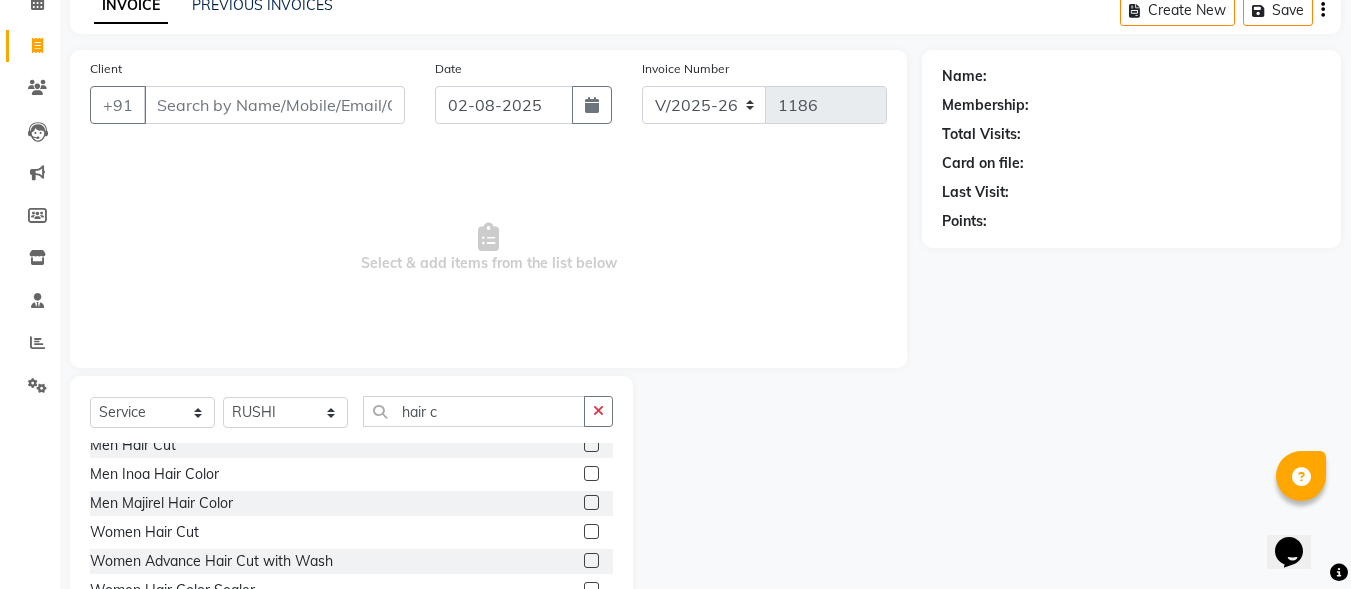 click 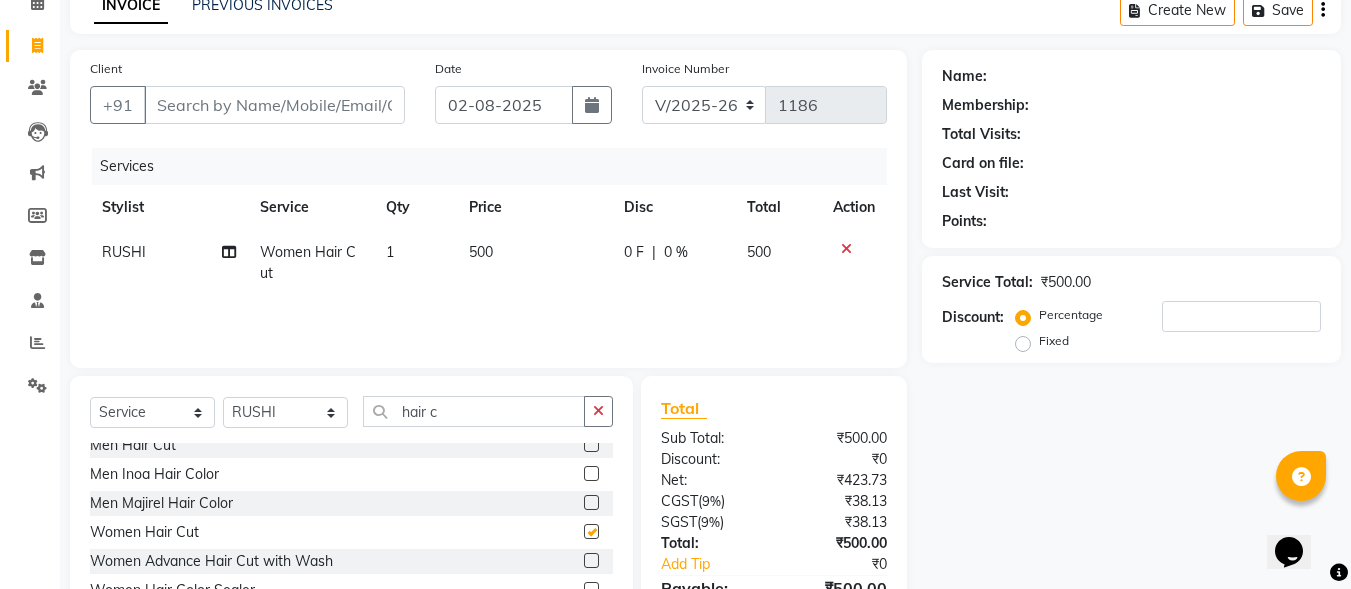 checkbox on "false" 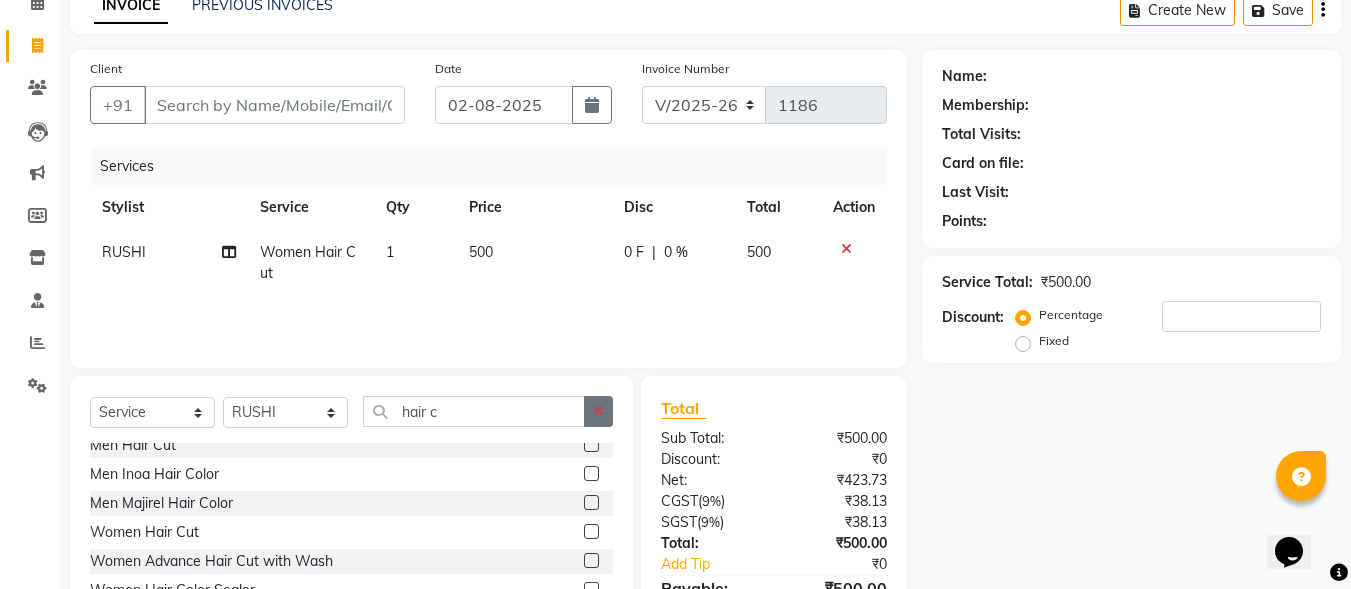 click 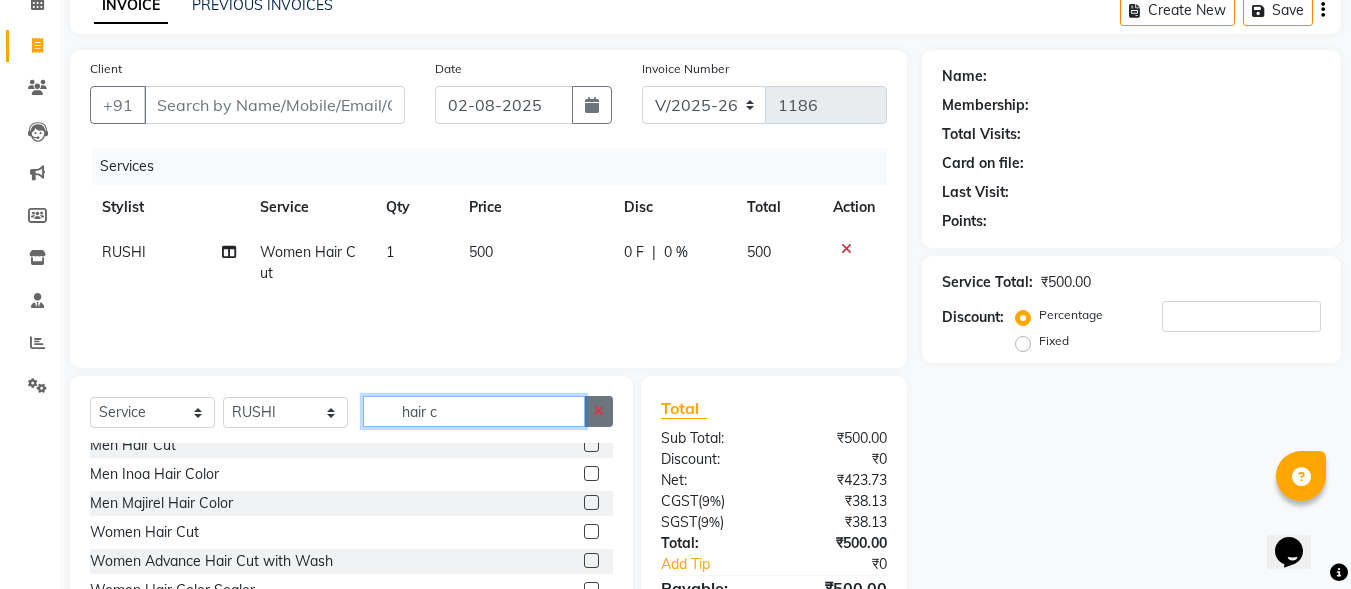 type 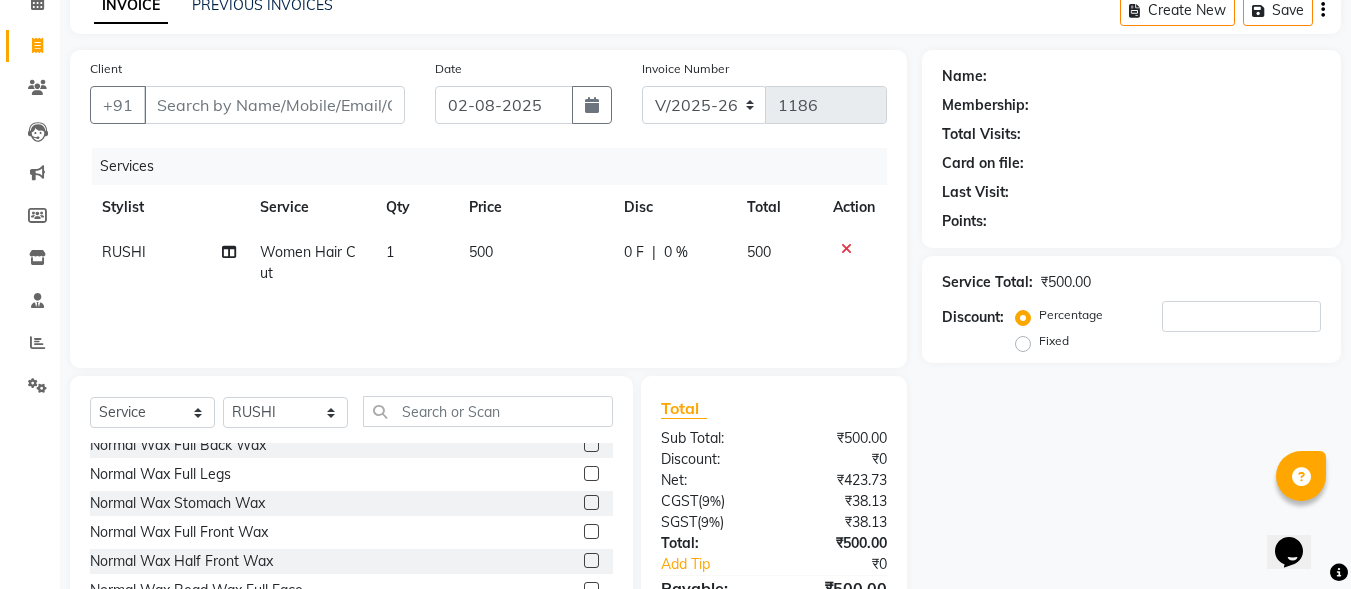 click on "500" 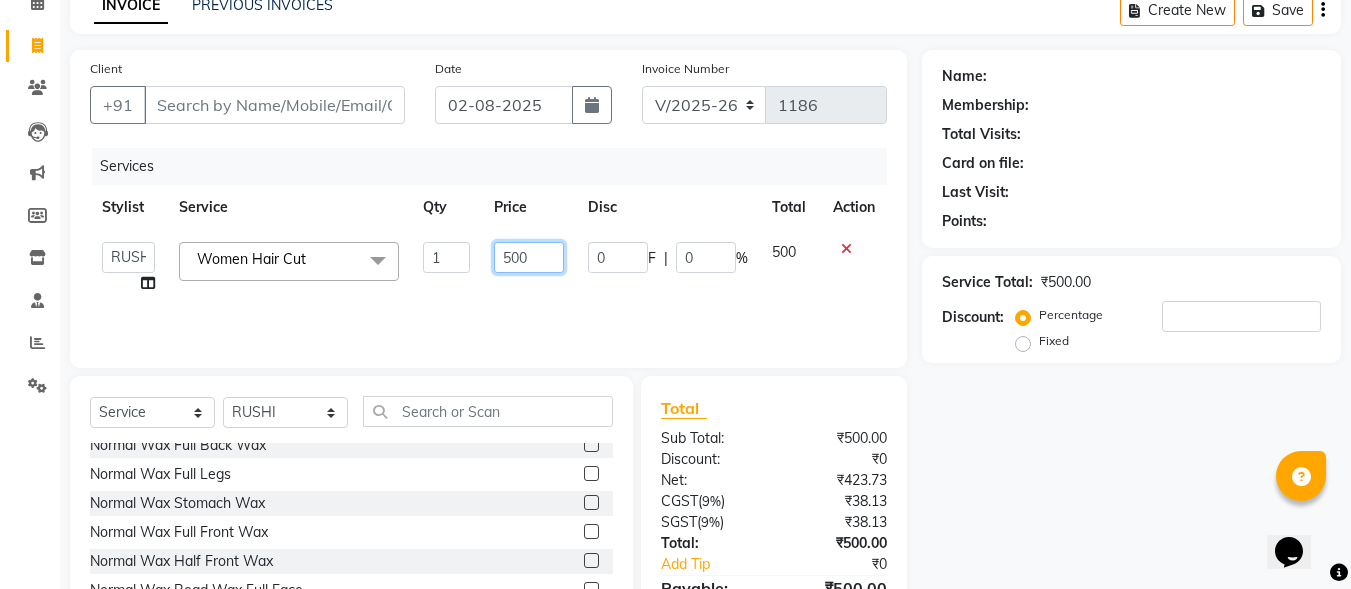 drag, startPoint x: 543, startPoint y: 261, endPoint x: 504, endPoint y: 257, distance: 39.20459 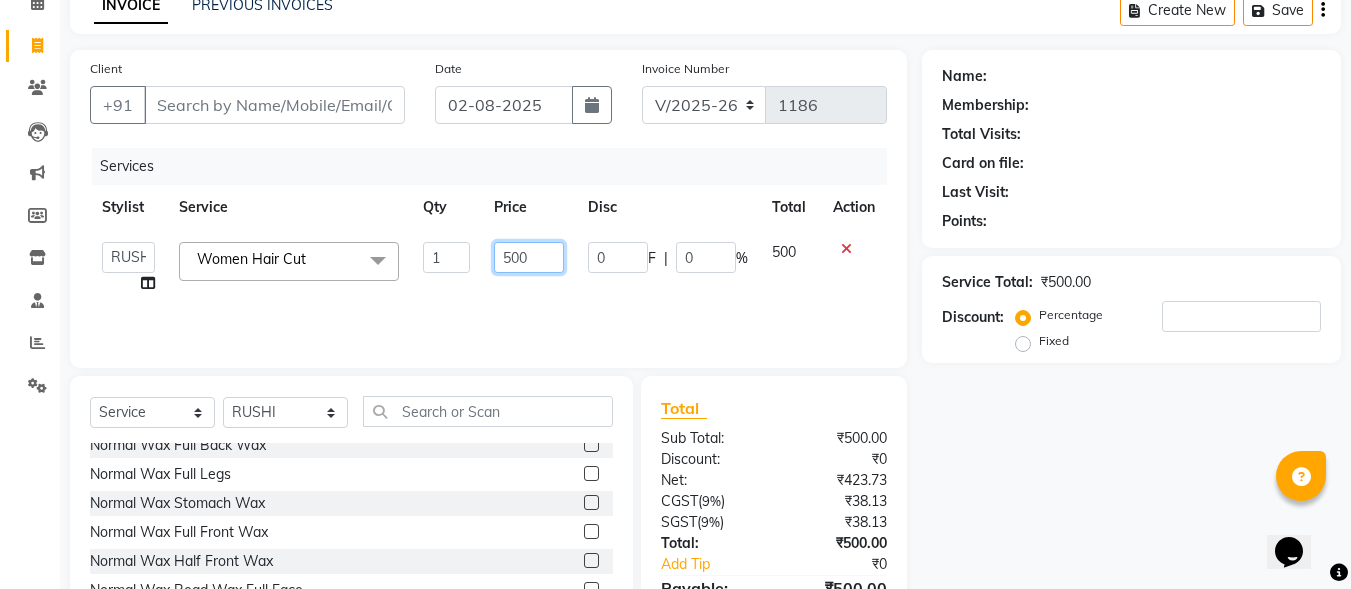click on "500" 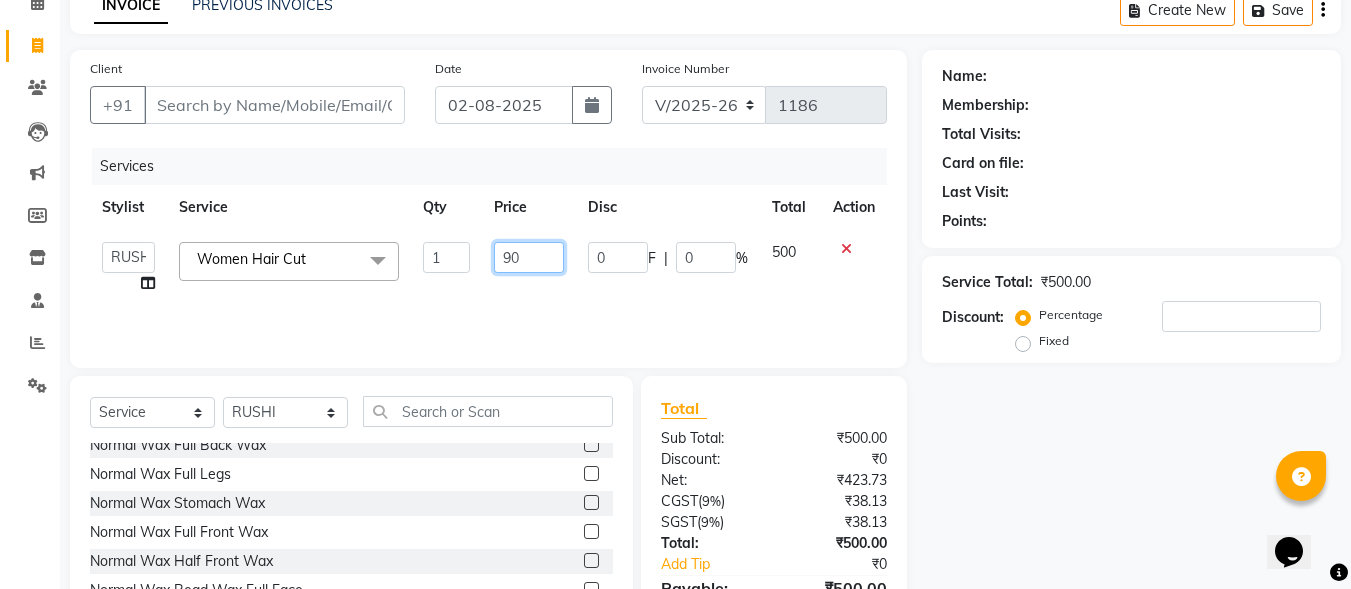 type on "900" 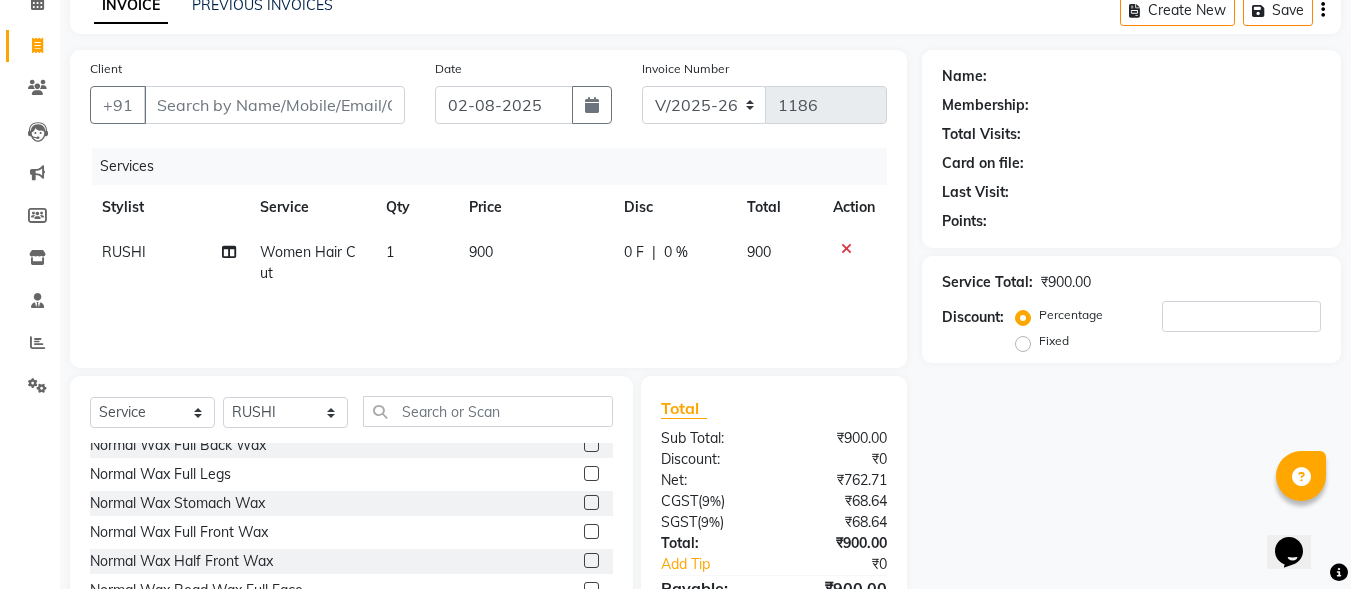 click on "900" 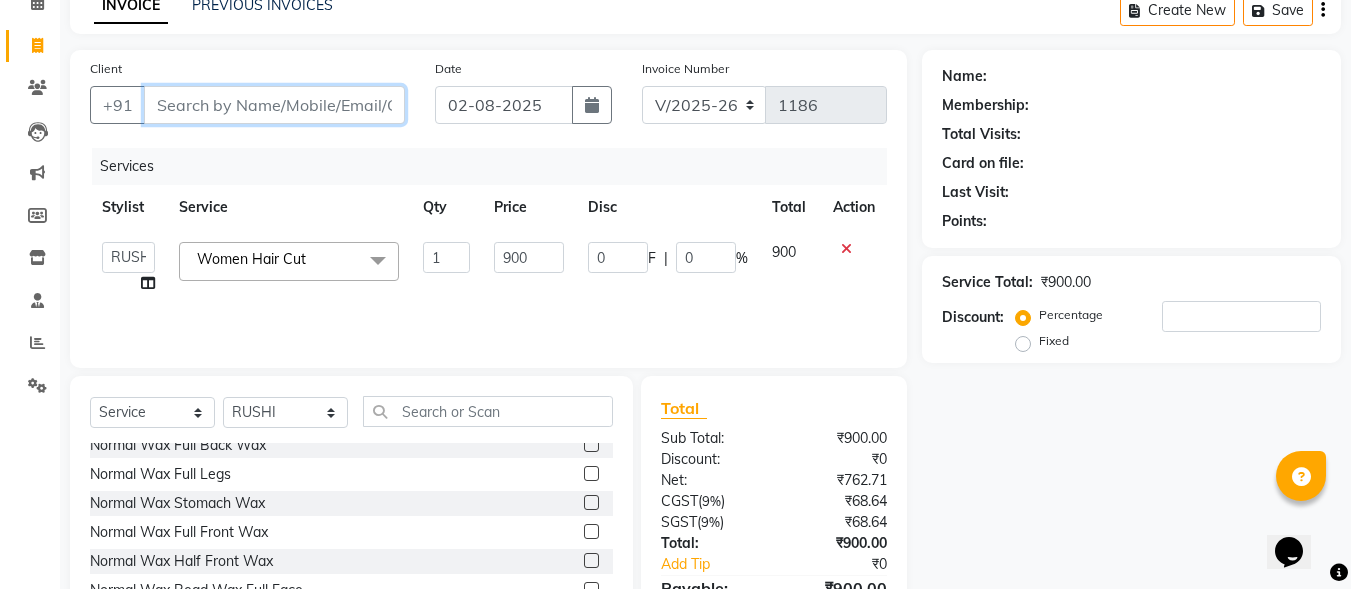 click on "Client" at bounding box center [274, 105] 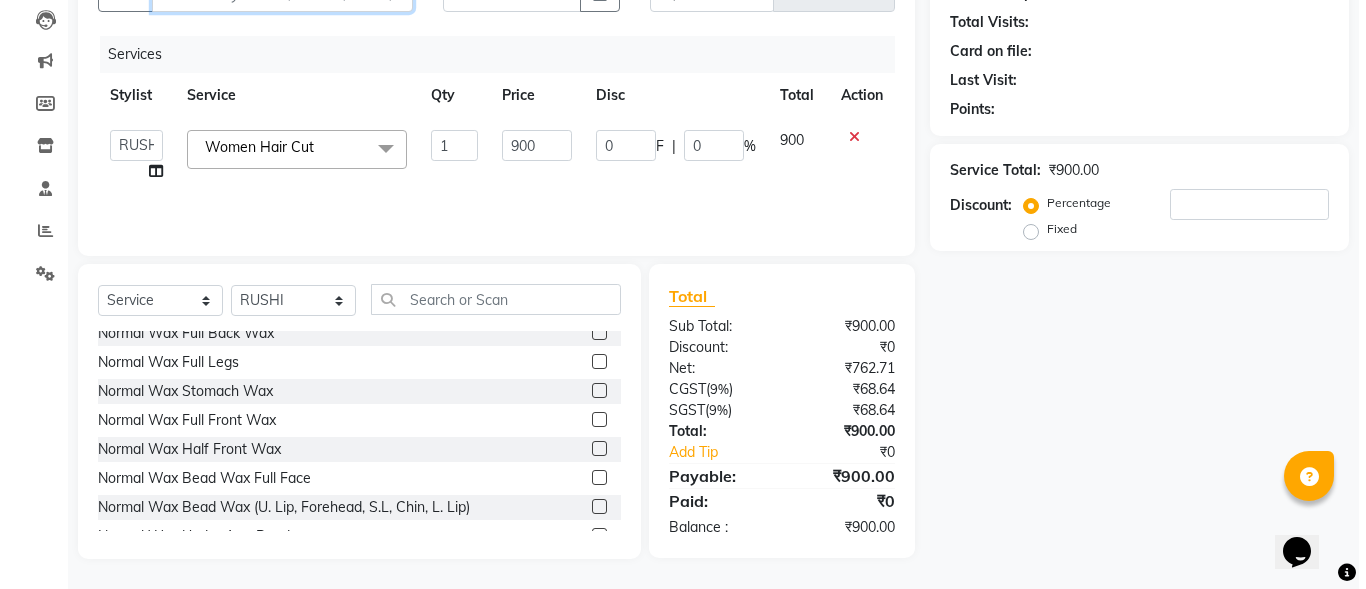 scroll, scrollTop: 12, scrollLeft: 0, axis: vertical 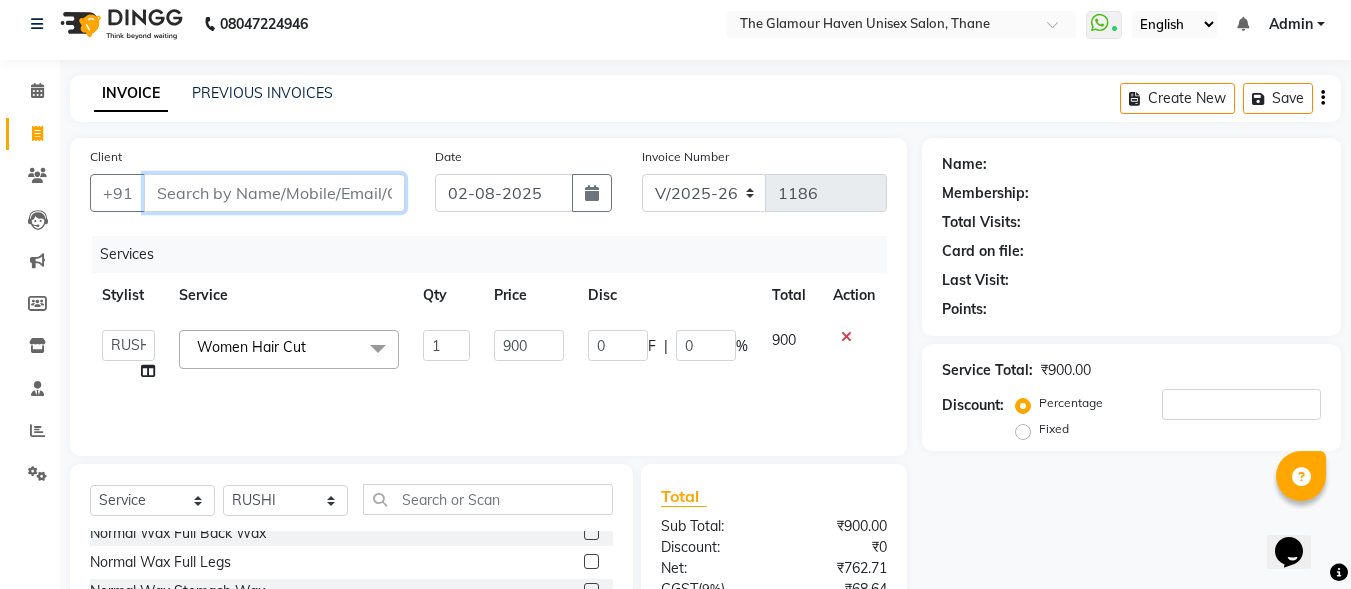 click on "Client" at bounding box center (274, 193) 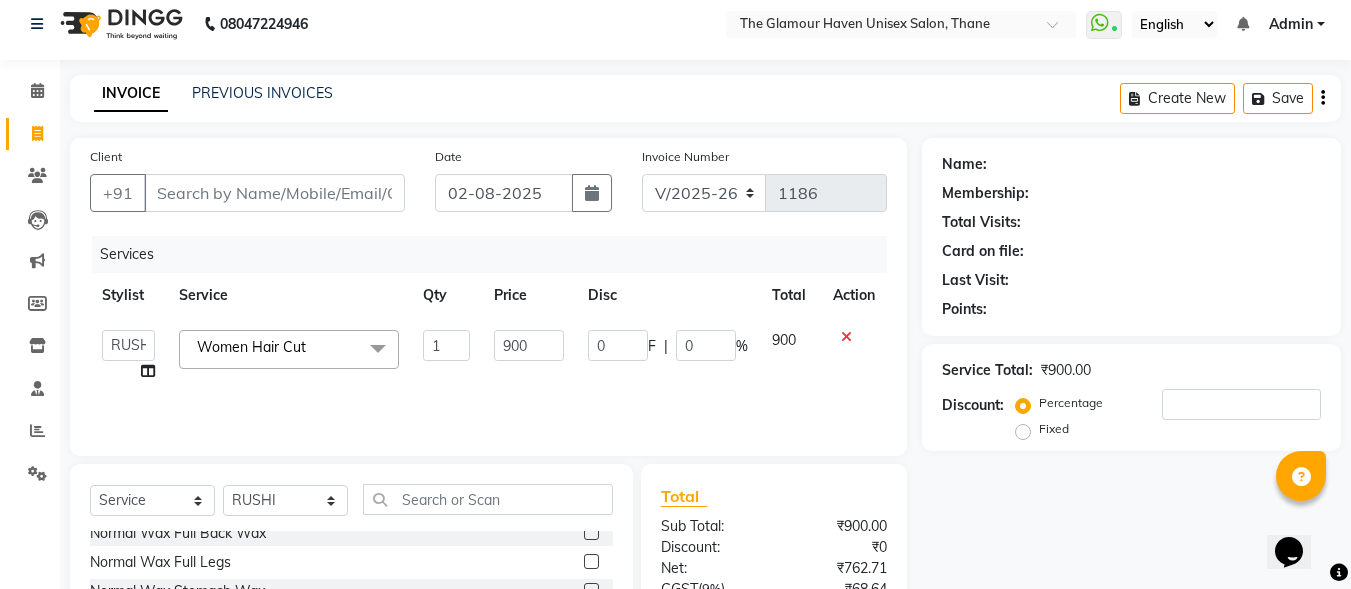 drag, startPoint x: 340, startPoint y: 166, endPoint x: 337, endPoint y: 188, distance: 22.203604 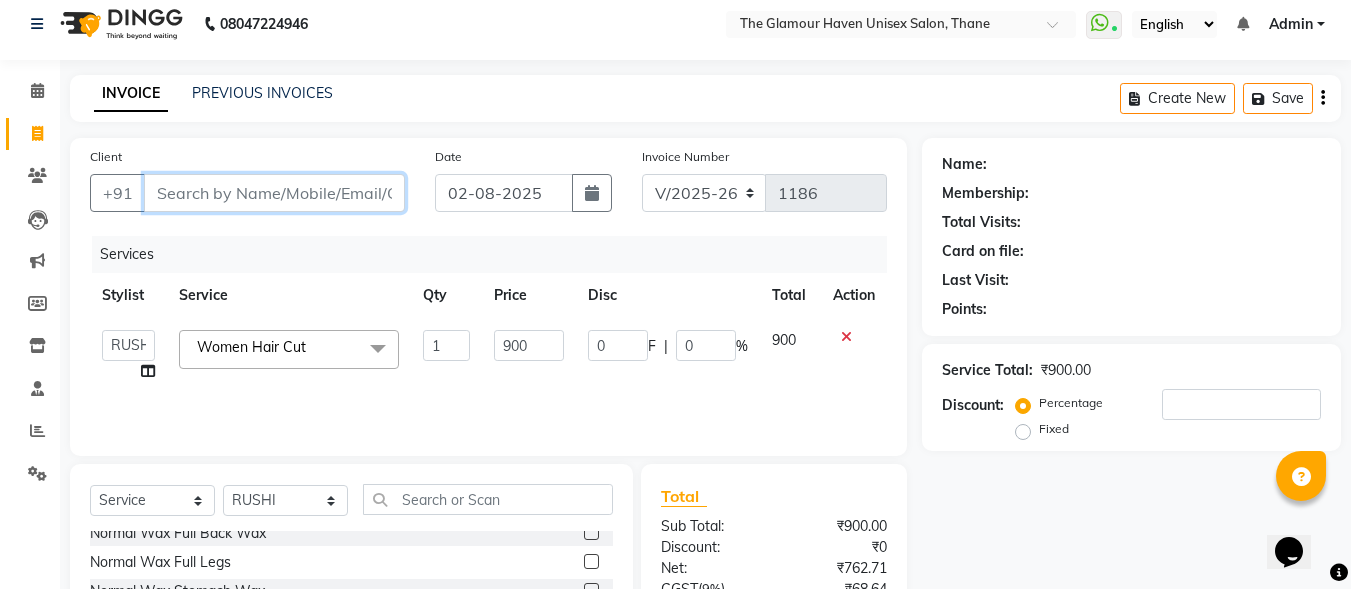 click on "Client" at bounding box center (274, 193) 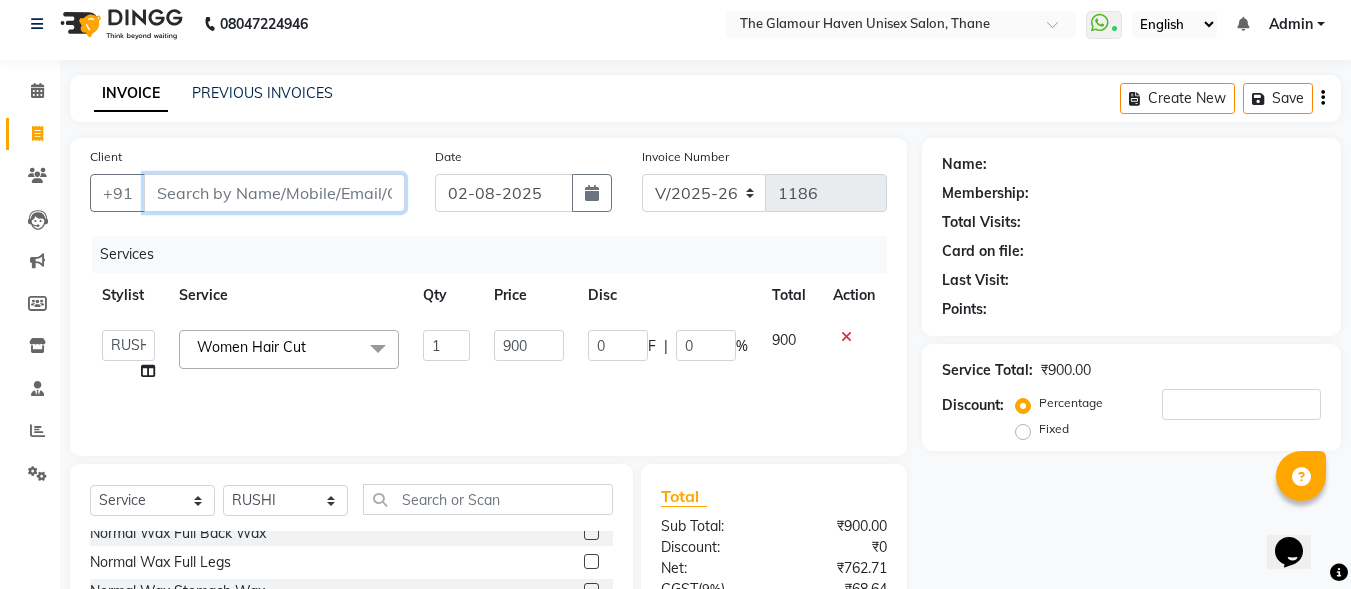 click on "Client" at bounding box center (274, 193) 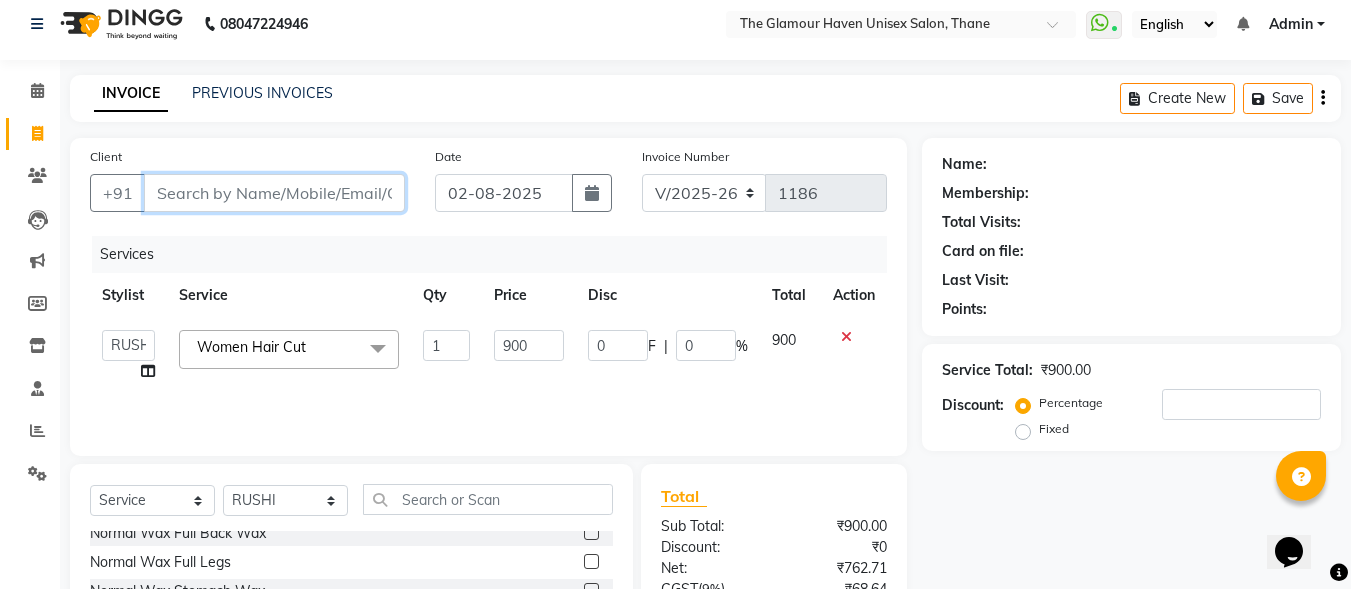 type on "9" 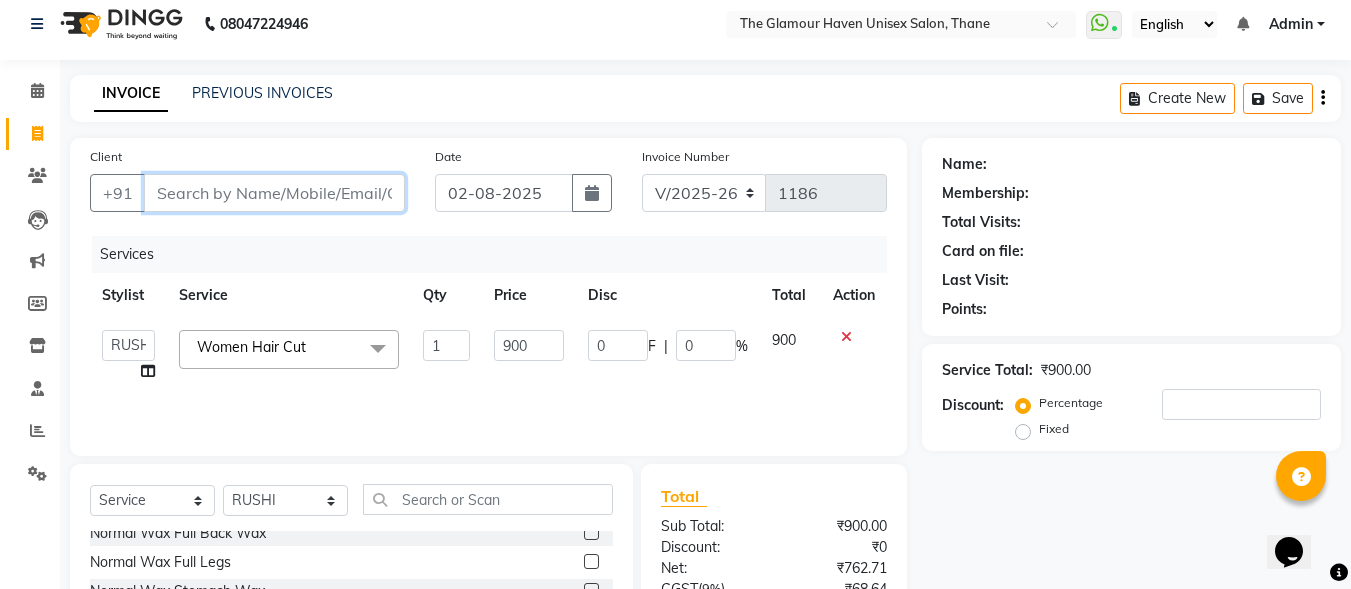 type on "0" 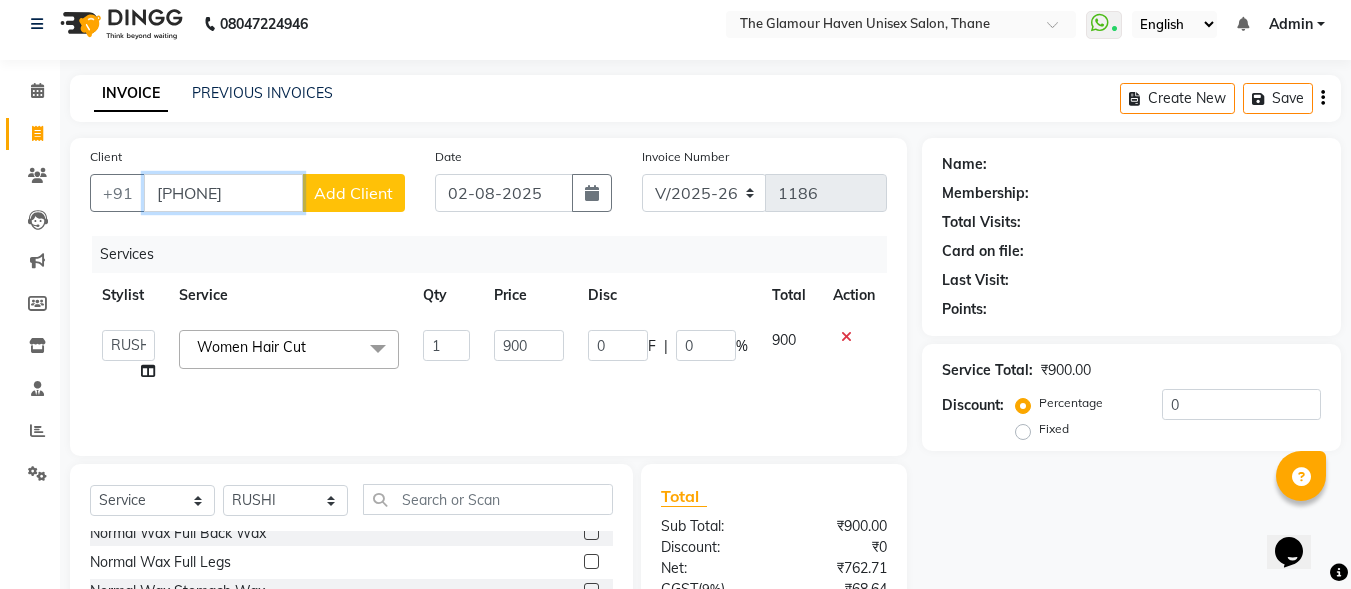 type on "[PHONE]" 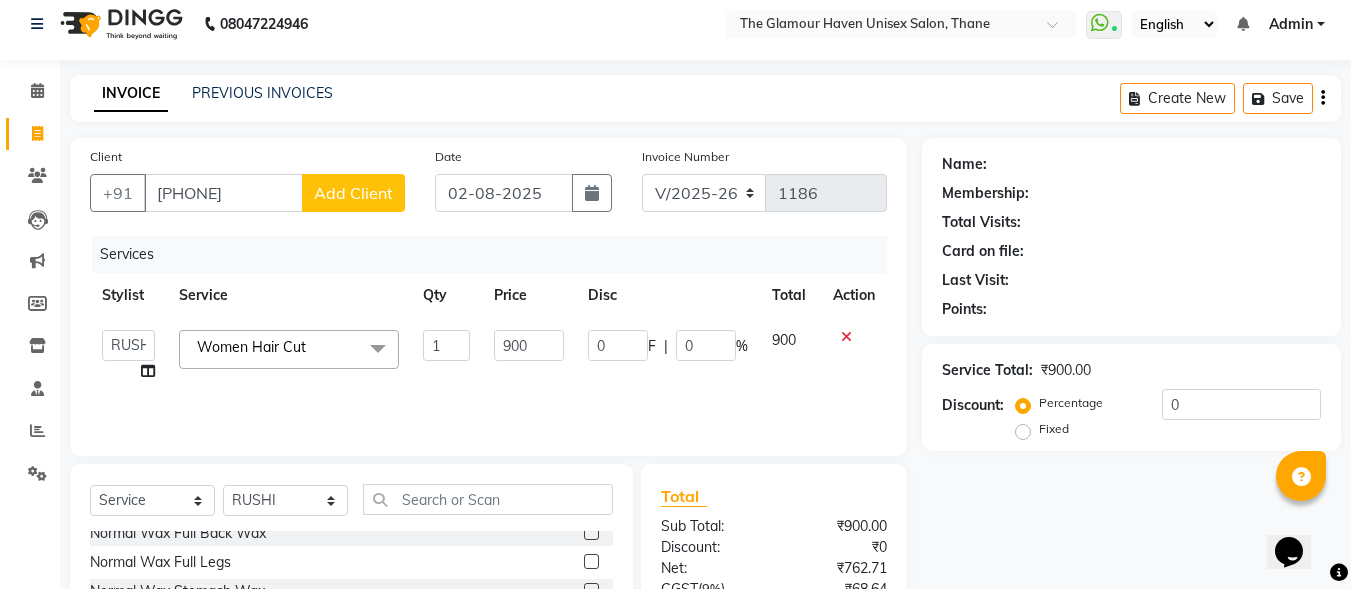 click on "Add Client" 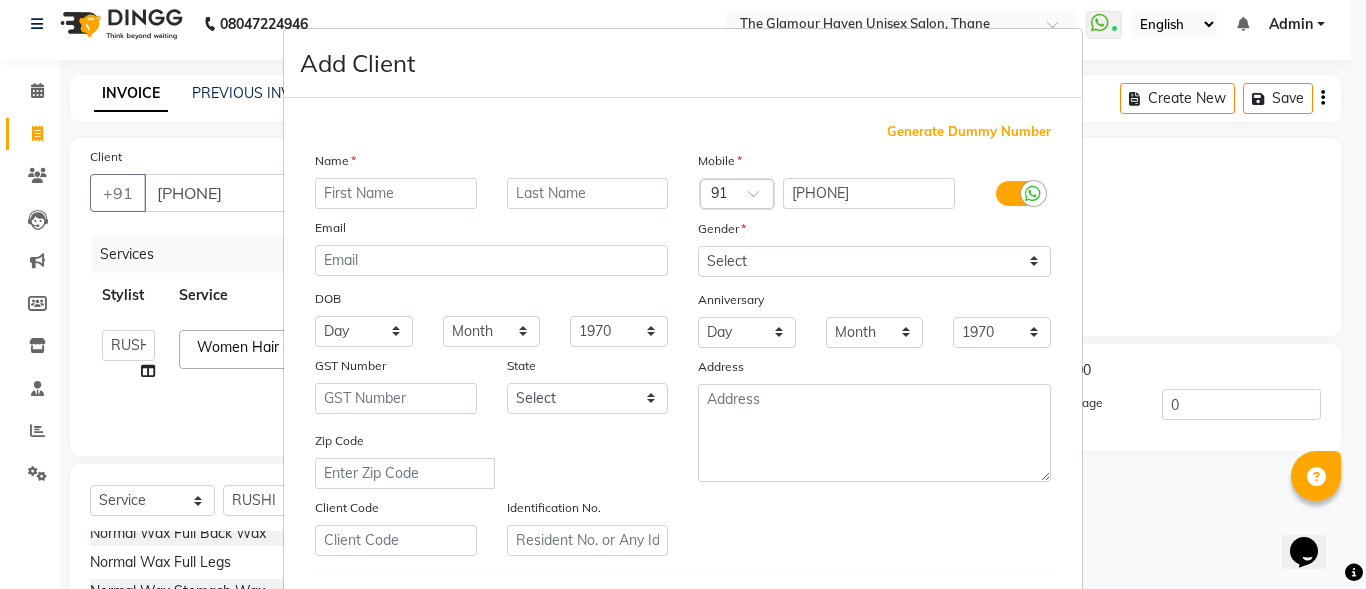 click at bounding box center [396, 193] 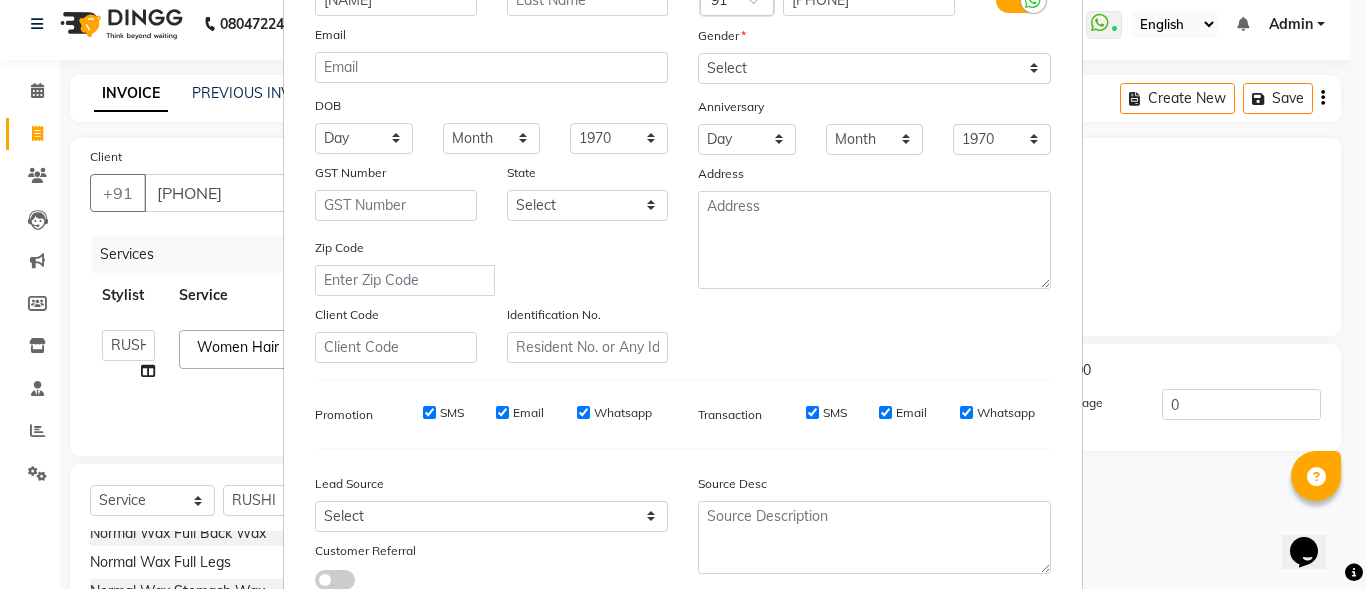 scroll, scrollTop: 200, scrollLeft: 0, axis: vertical 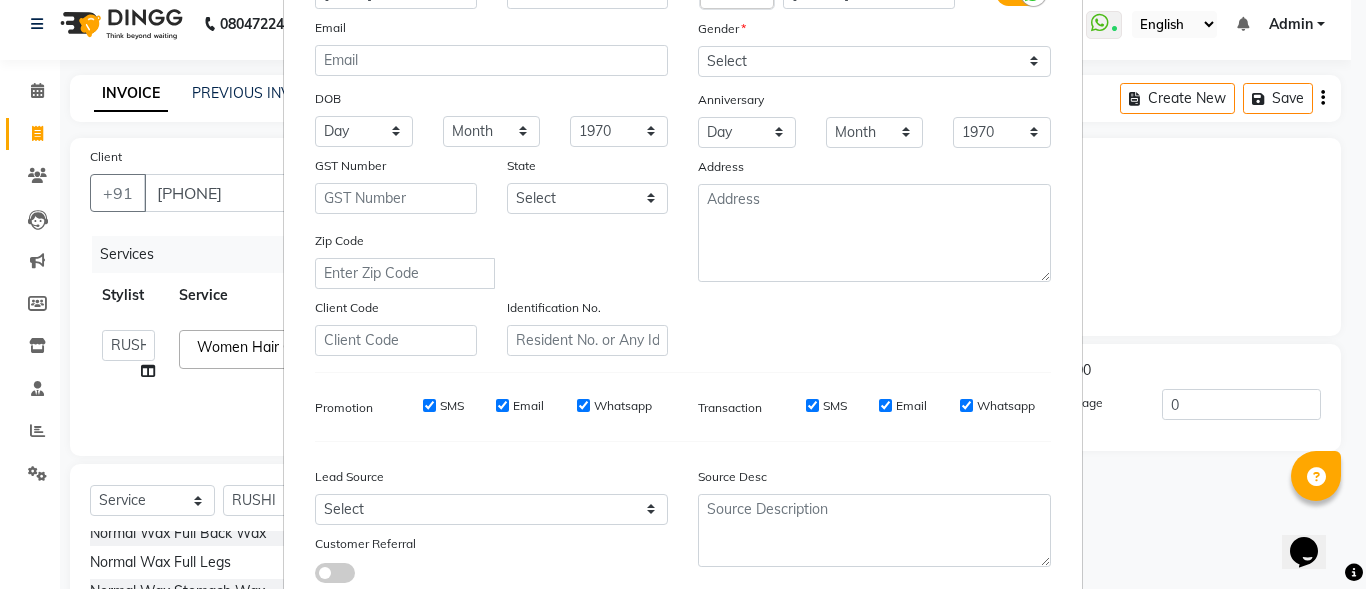 type on "[NAME]" 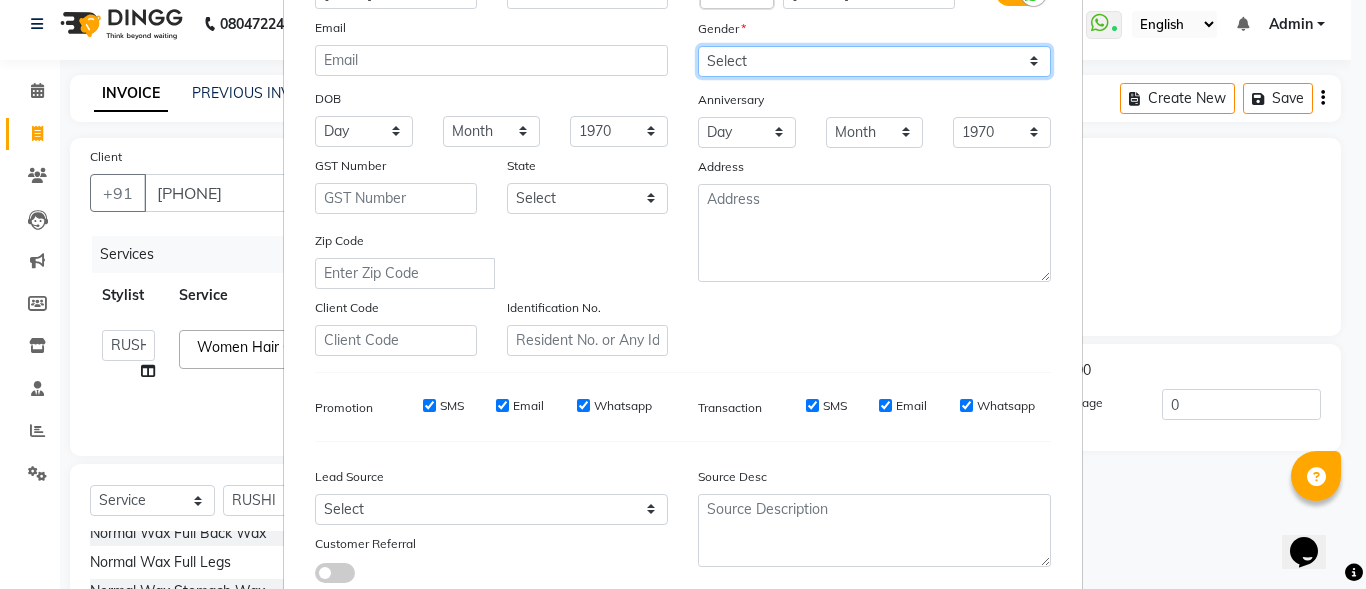 click on "Select Male Female Other Prefer Not To Say" at bounding box center [874, 61] 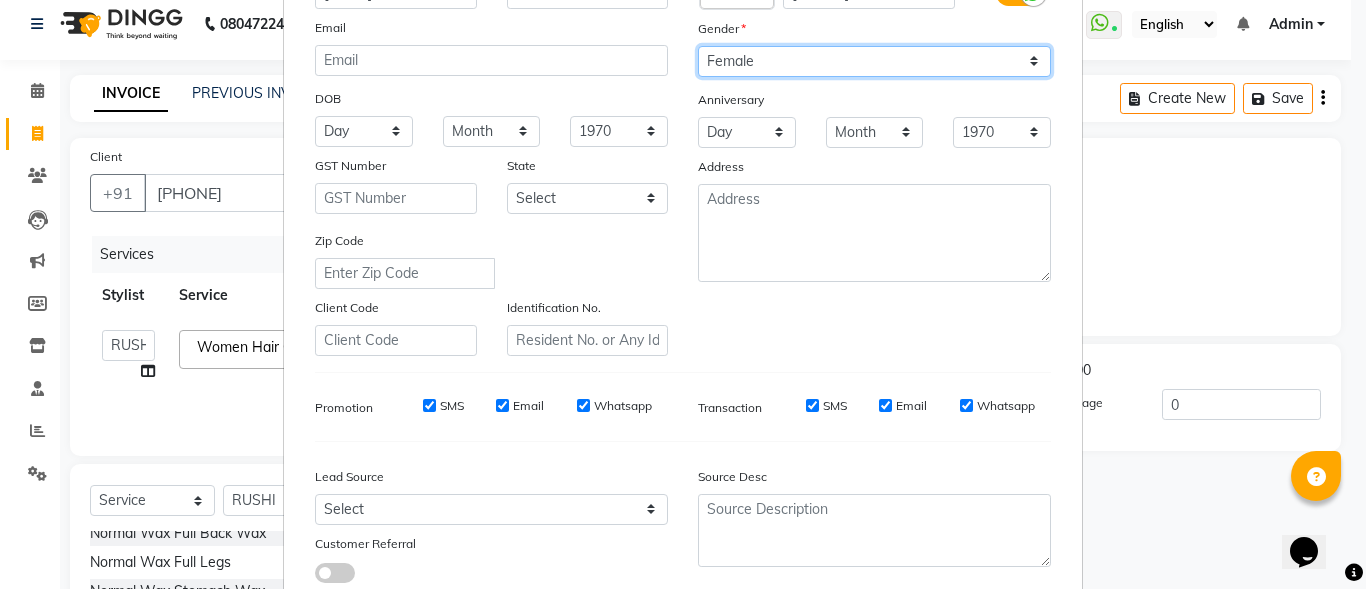 click on "Select Male Female Other Prefer Not To Say" at bounding box center [874, 61] 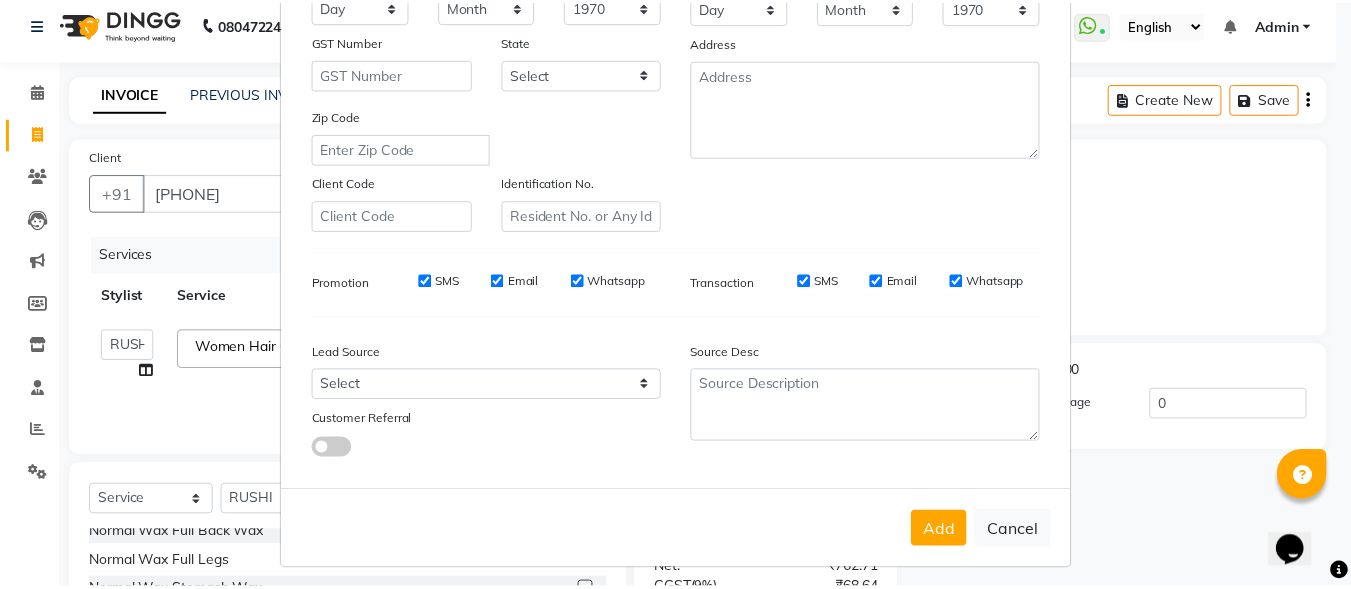 scroll, scrollTop: 334, scrollLeft: 0, axis: vertical 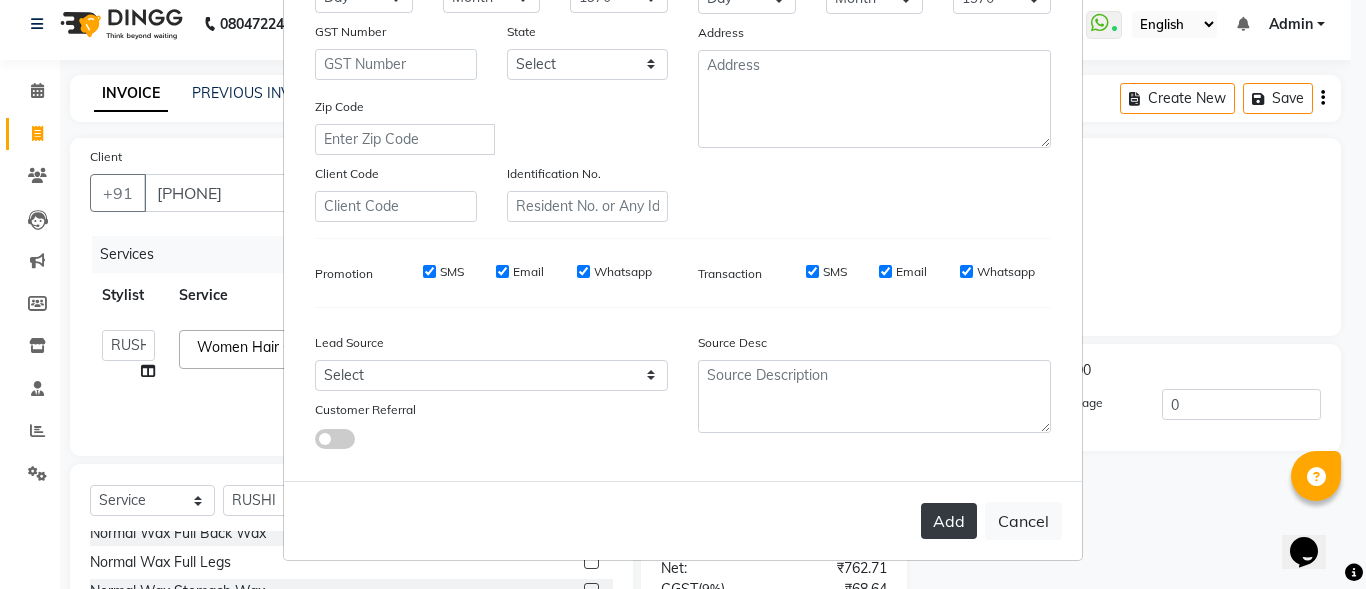 click on "Add" at bounding box center (949, 521) 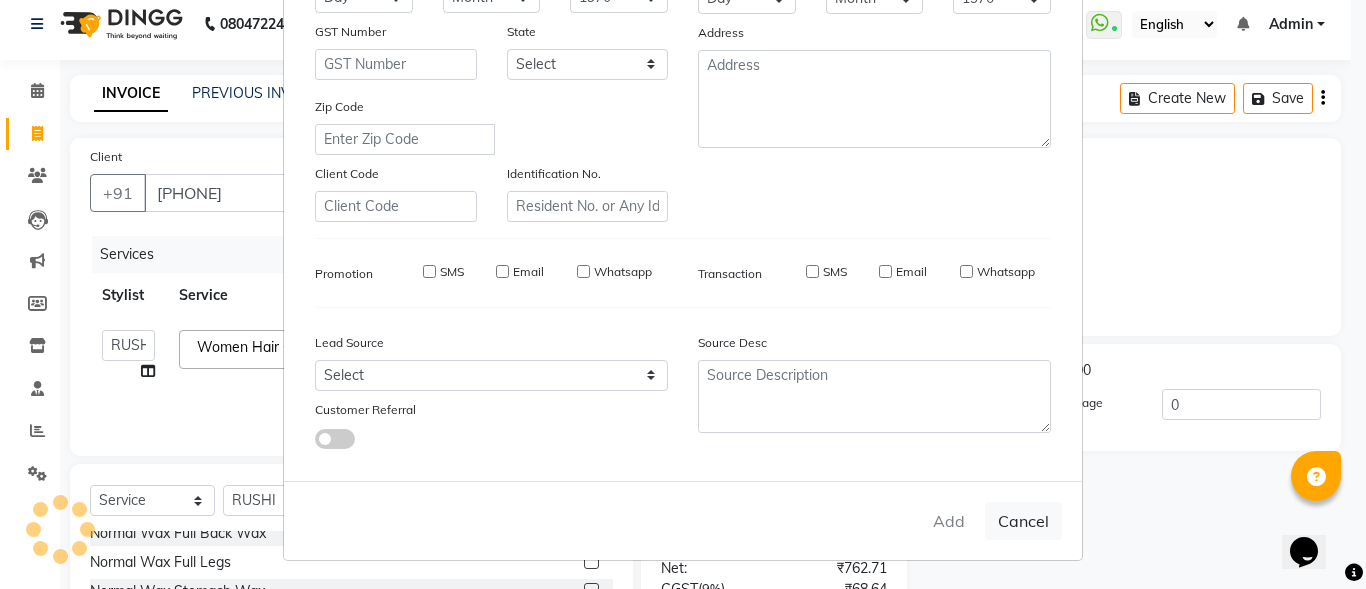 type 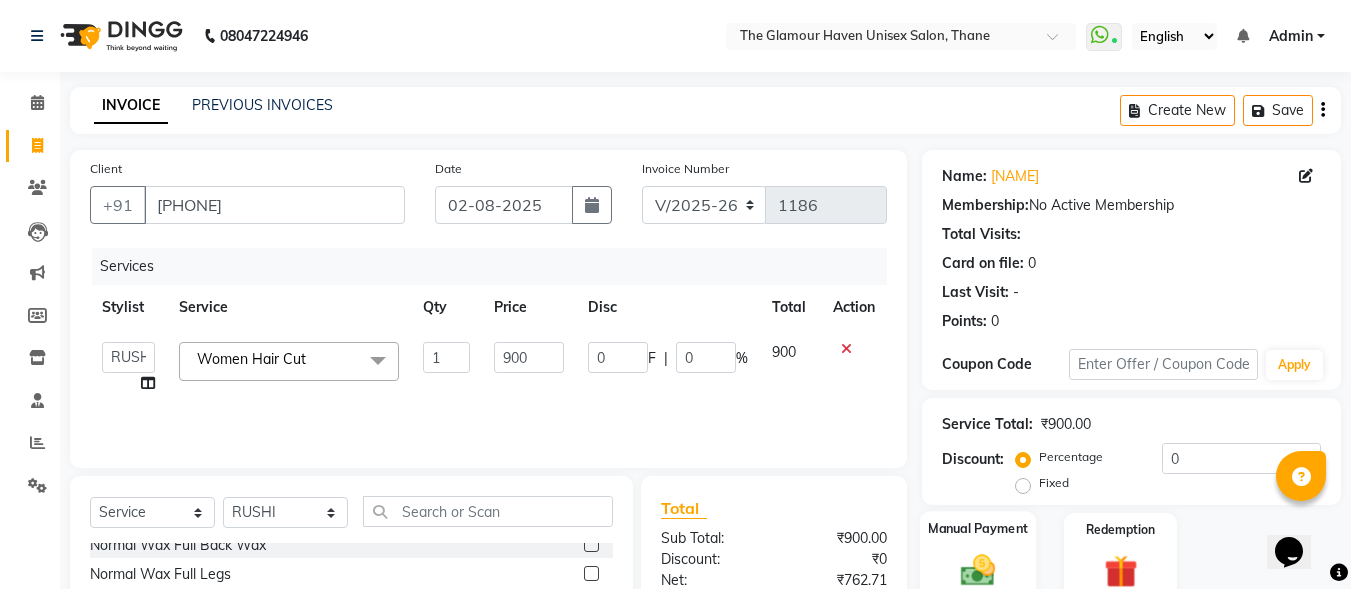 scroll, scrollTop: 212, scrollLeft: 0, axis: vertical 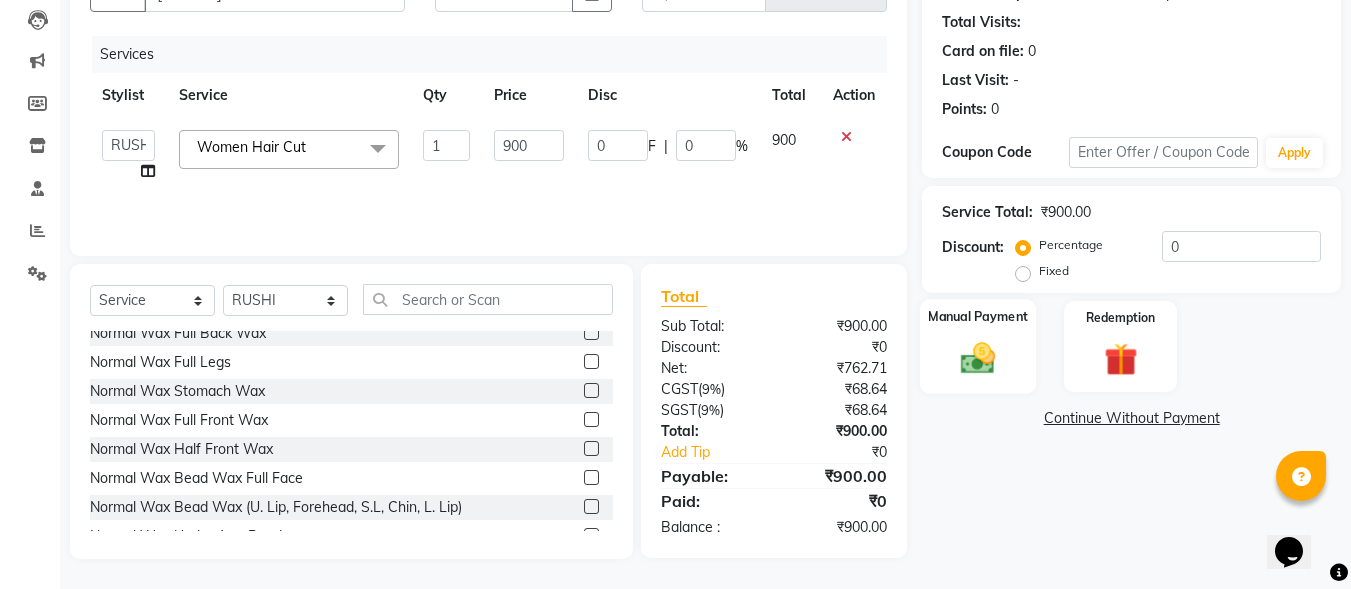 click on "Manual Payment" 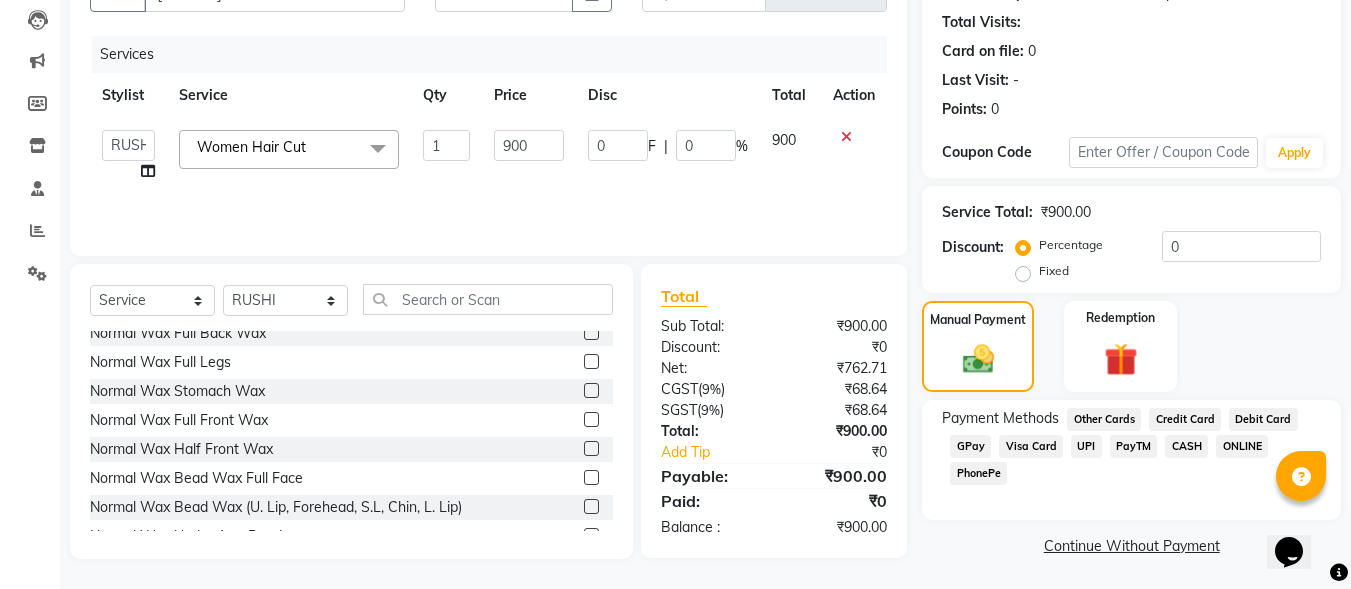 click on "GPay" 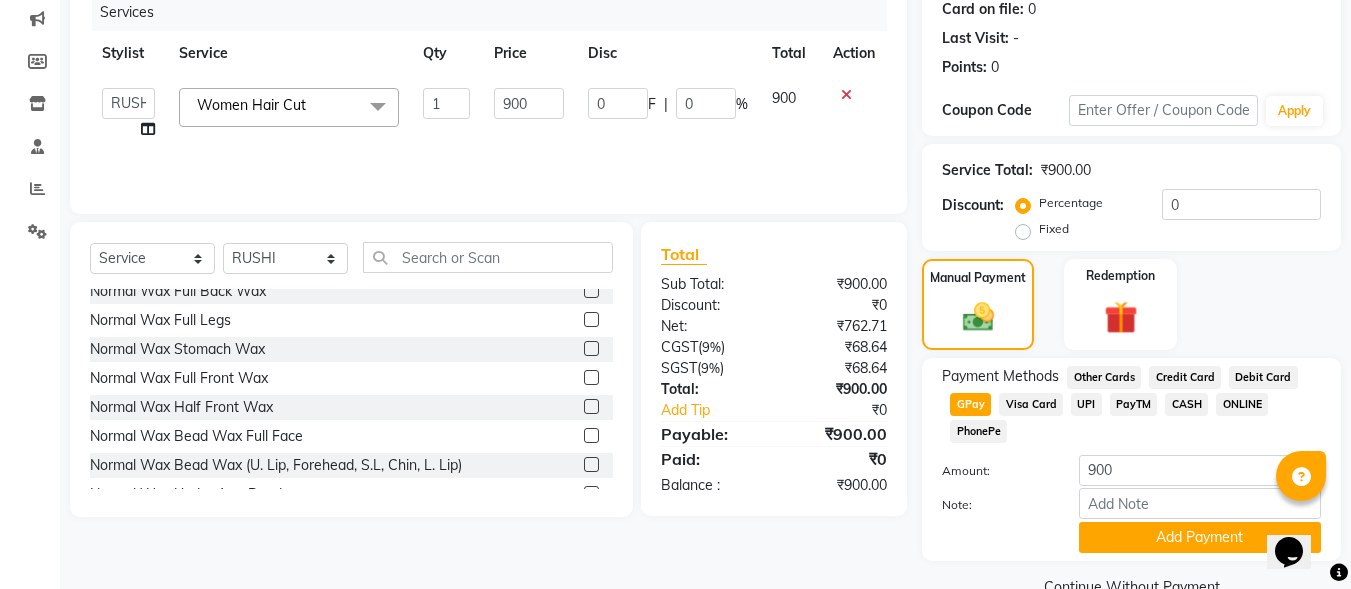 scroll, scrollTop: 297, scrollLeft: 0, axis: vertical 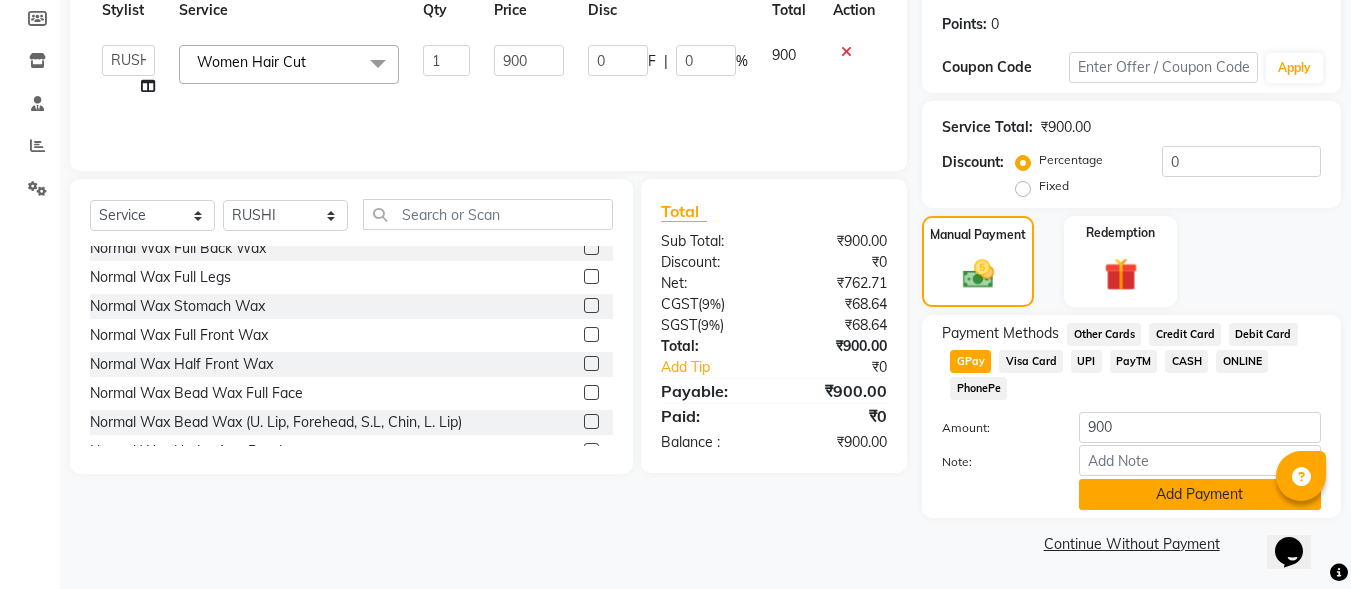 click on "Add Payment" 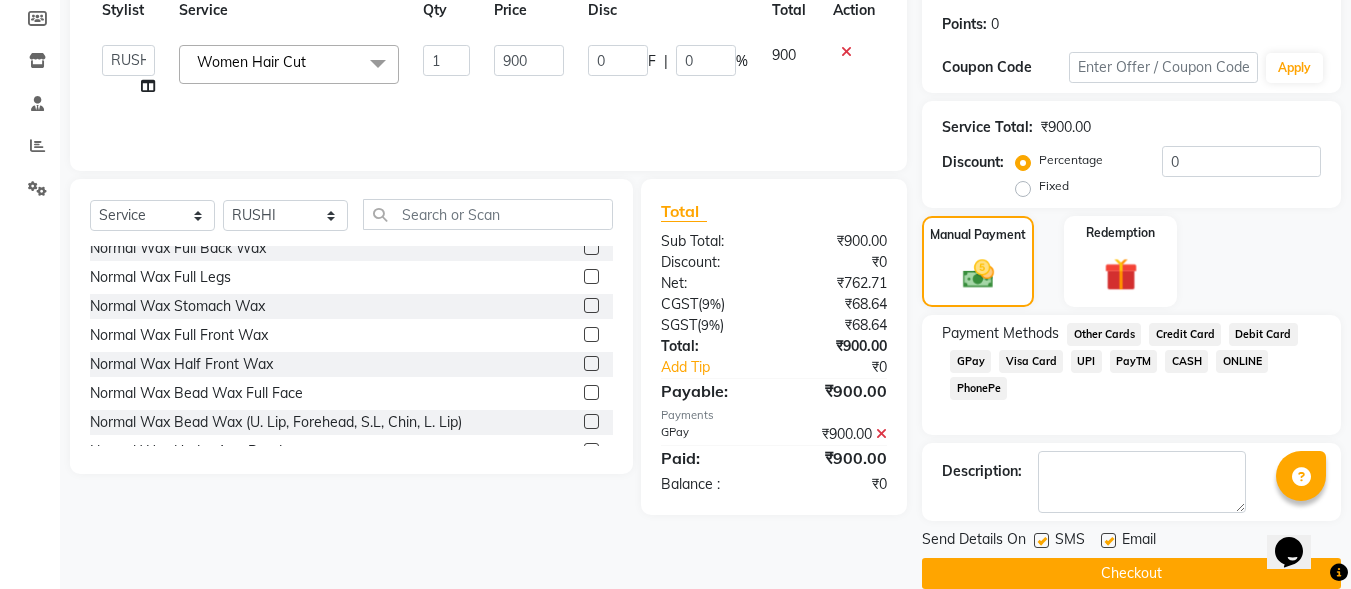 scroll, scrollTop: 327, scrollLeft: 0, axis: vertical 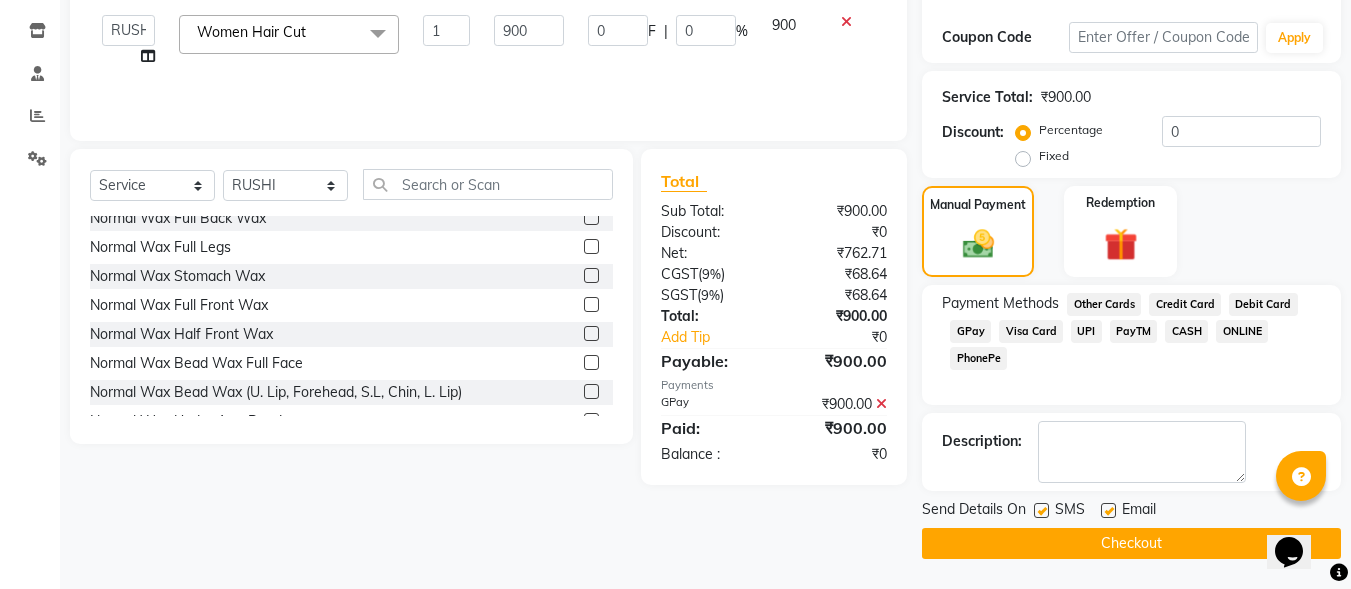 click on "Checkout" 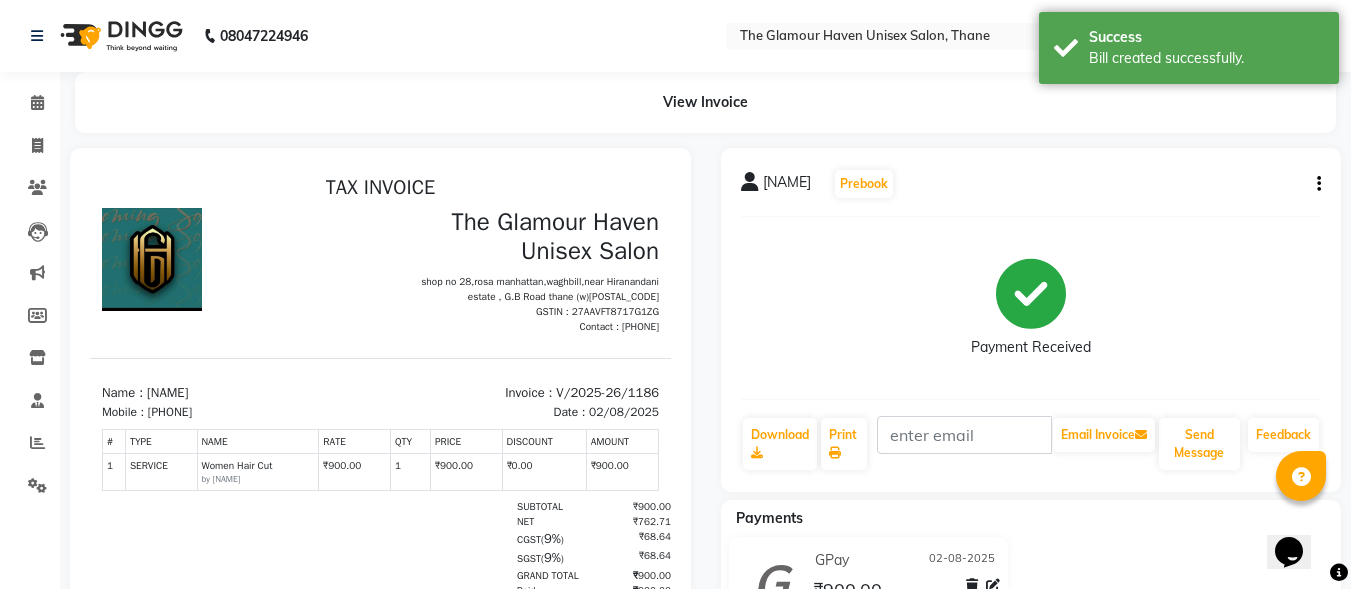 scroll, scrollTop: 0, scrollLeft: 0, axis: both 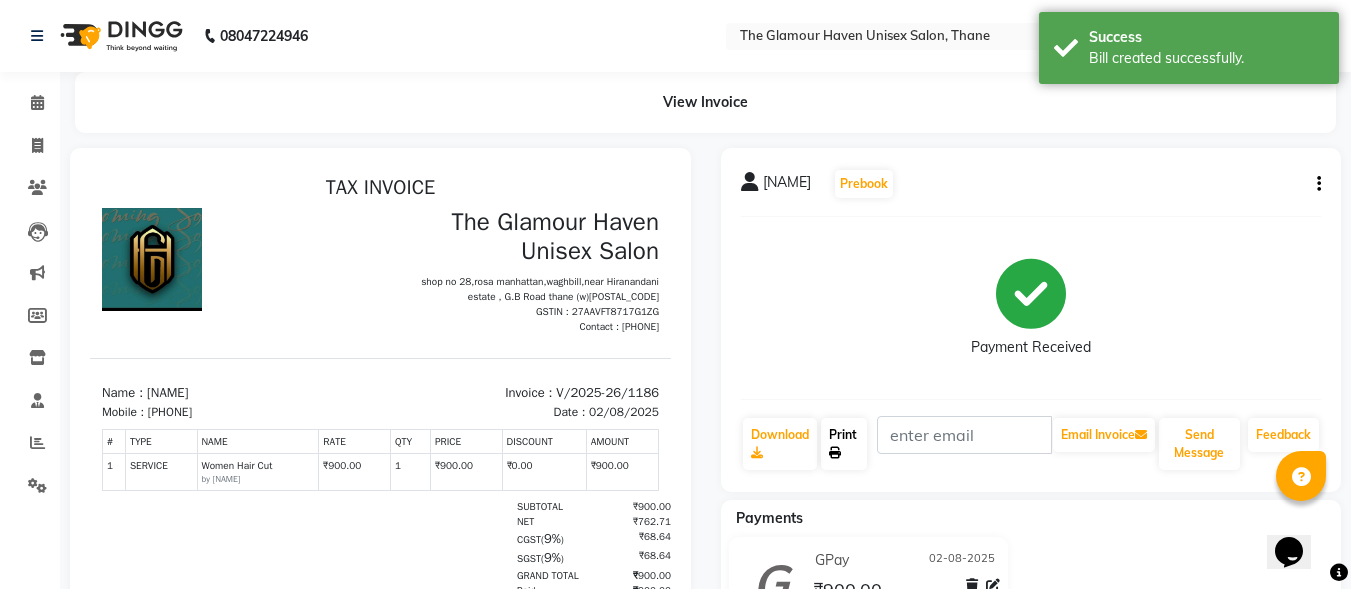 click on "Print" 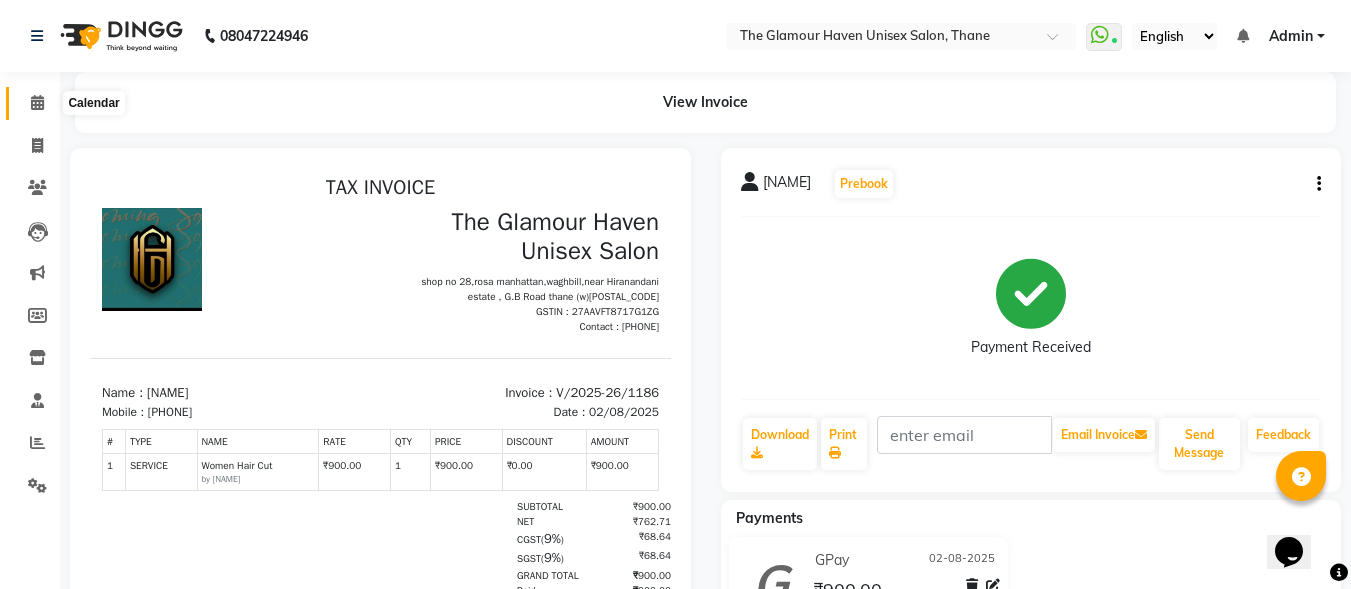 click 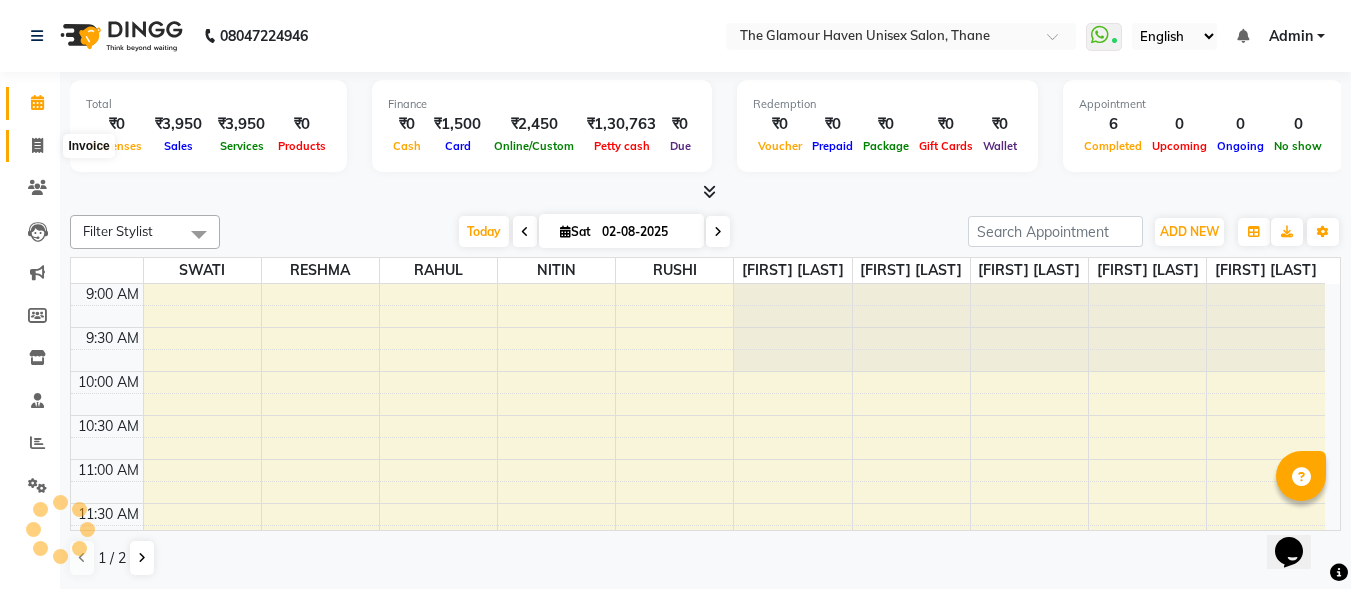 click 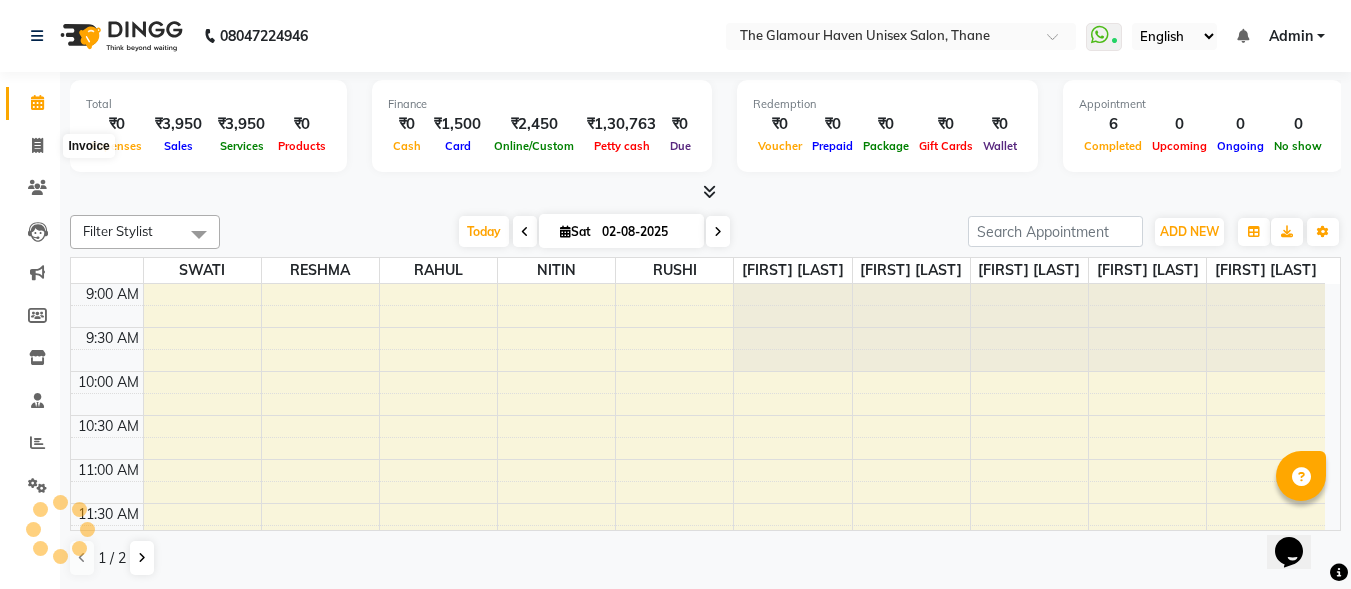 select on "7124" 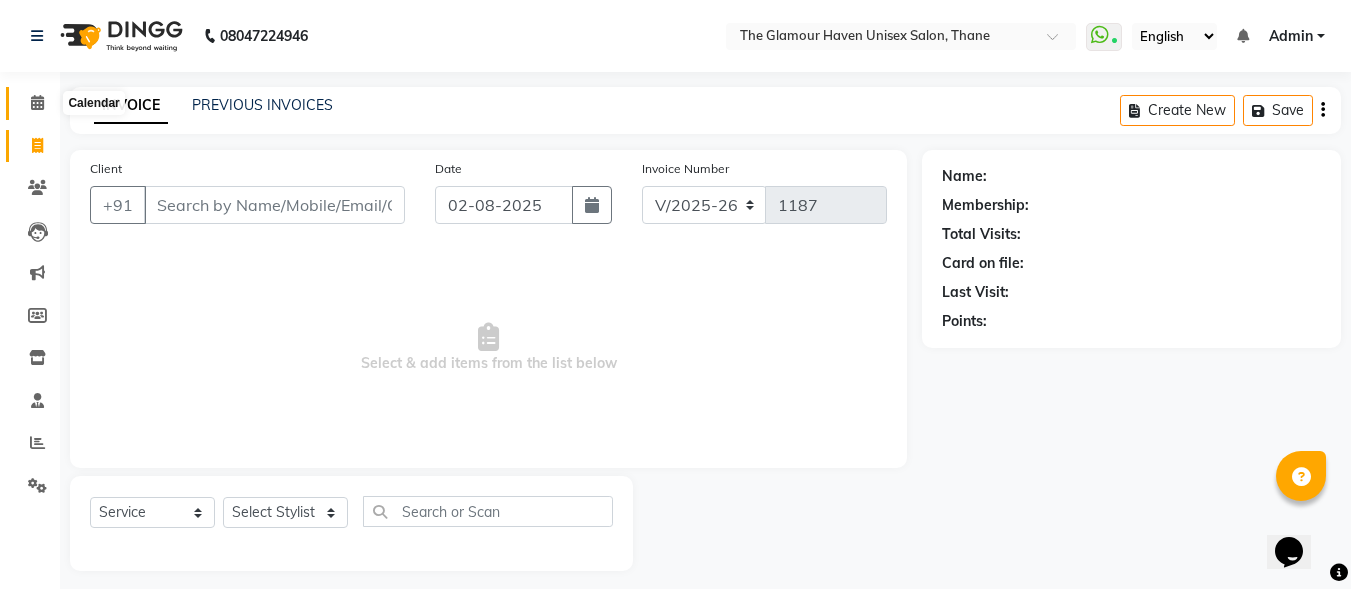 drag, startPoint x: 26, startPoint y: 104, endPoint x: 30, endPoint y: 151, distance: 47.169907 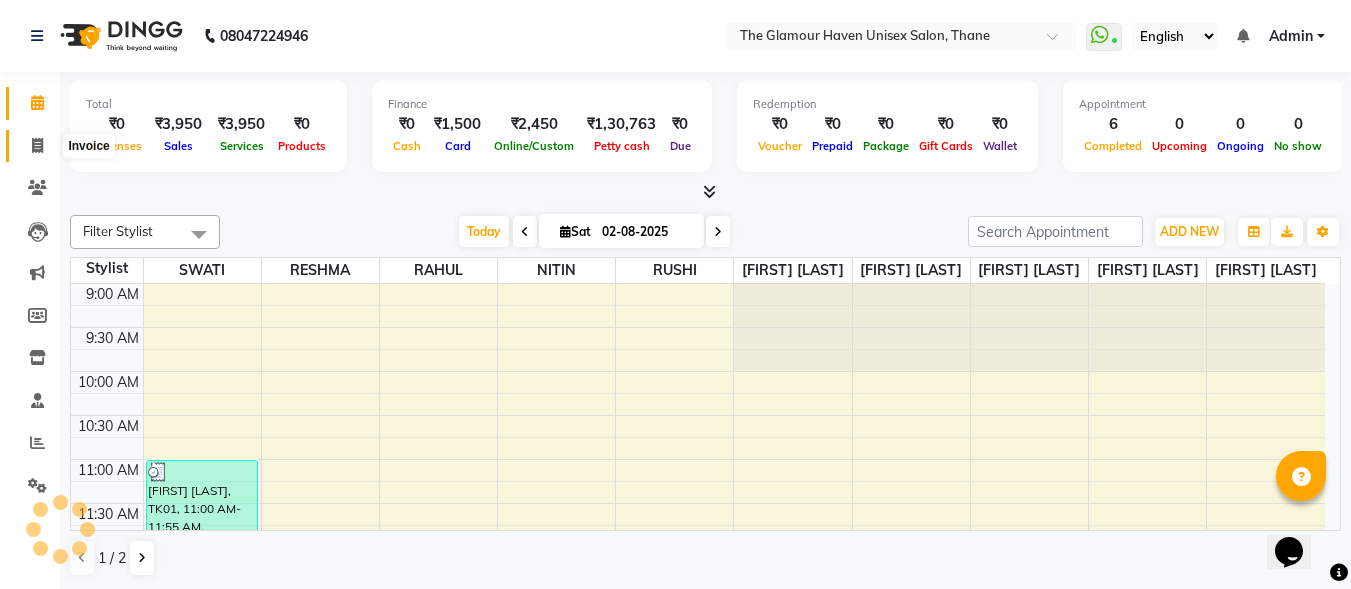 click 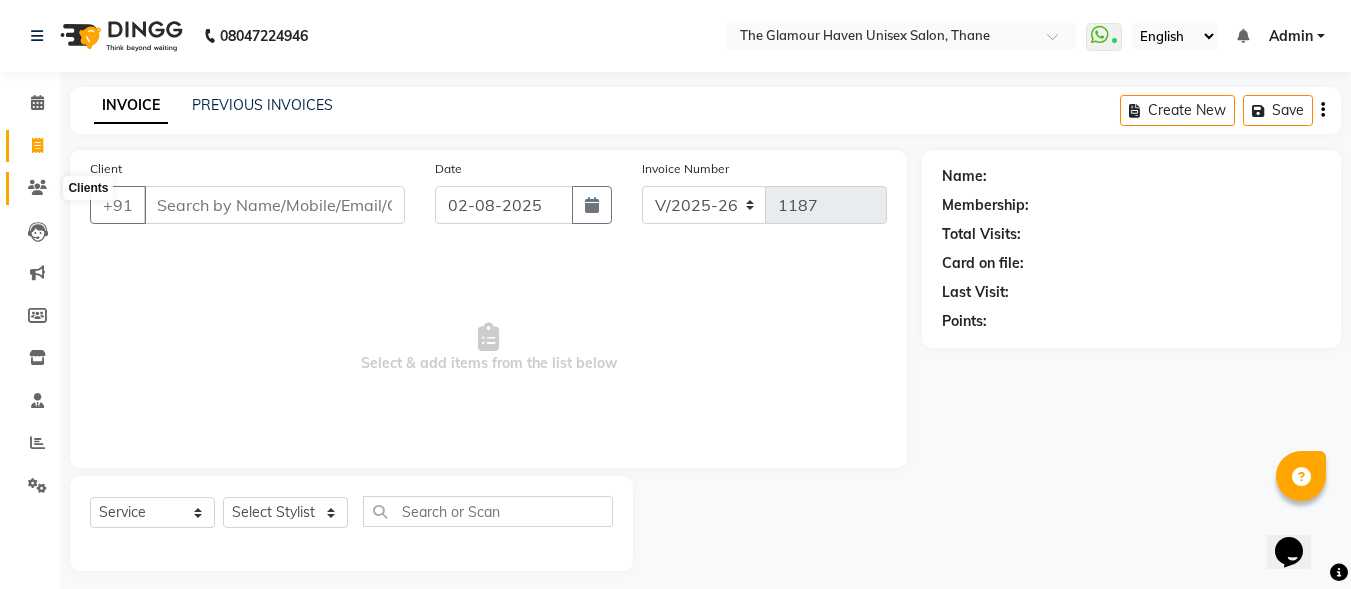 click 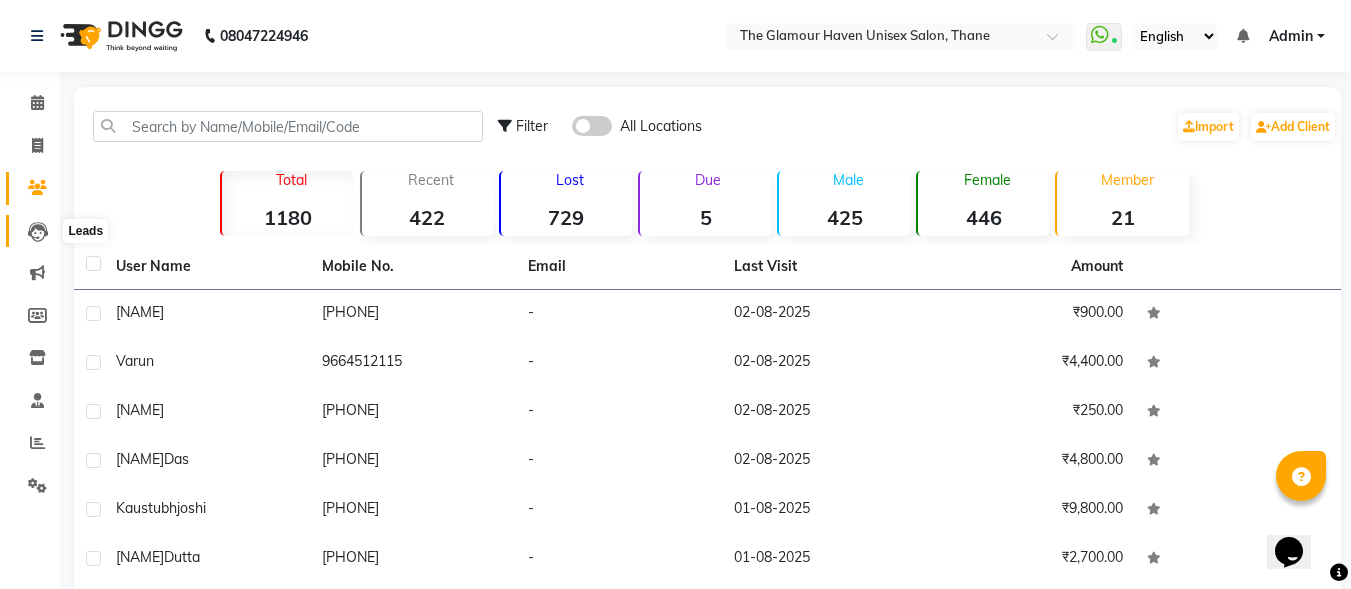 click 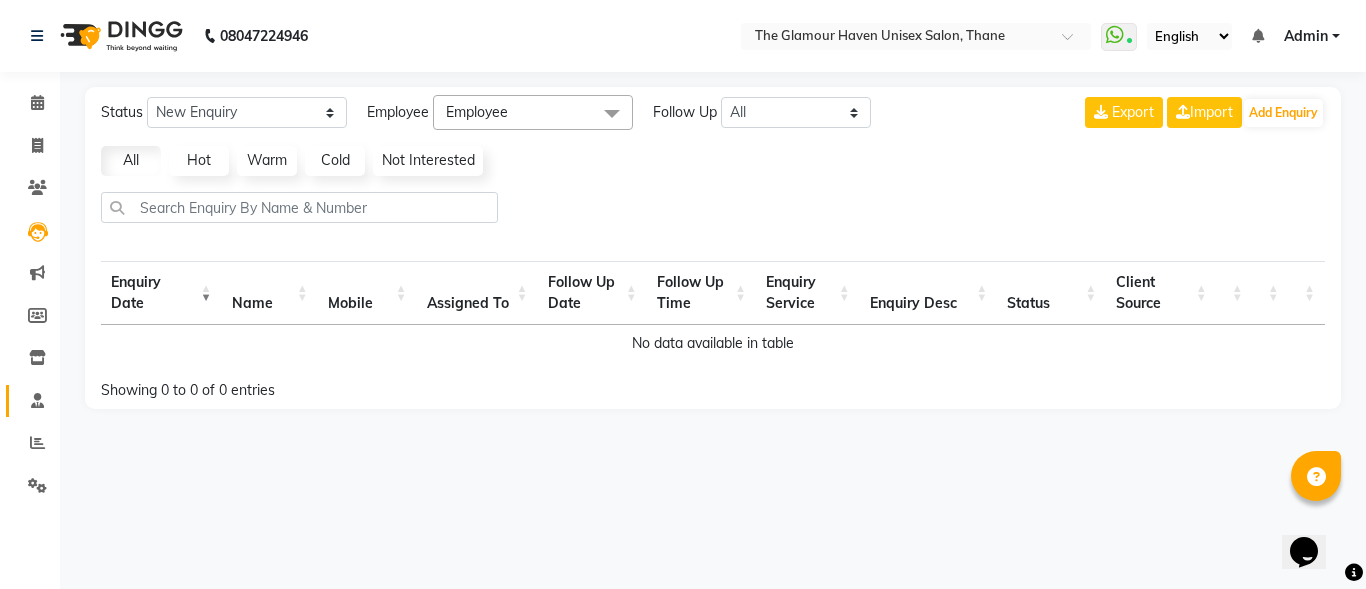 click on "Staff" 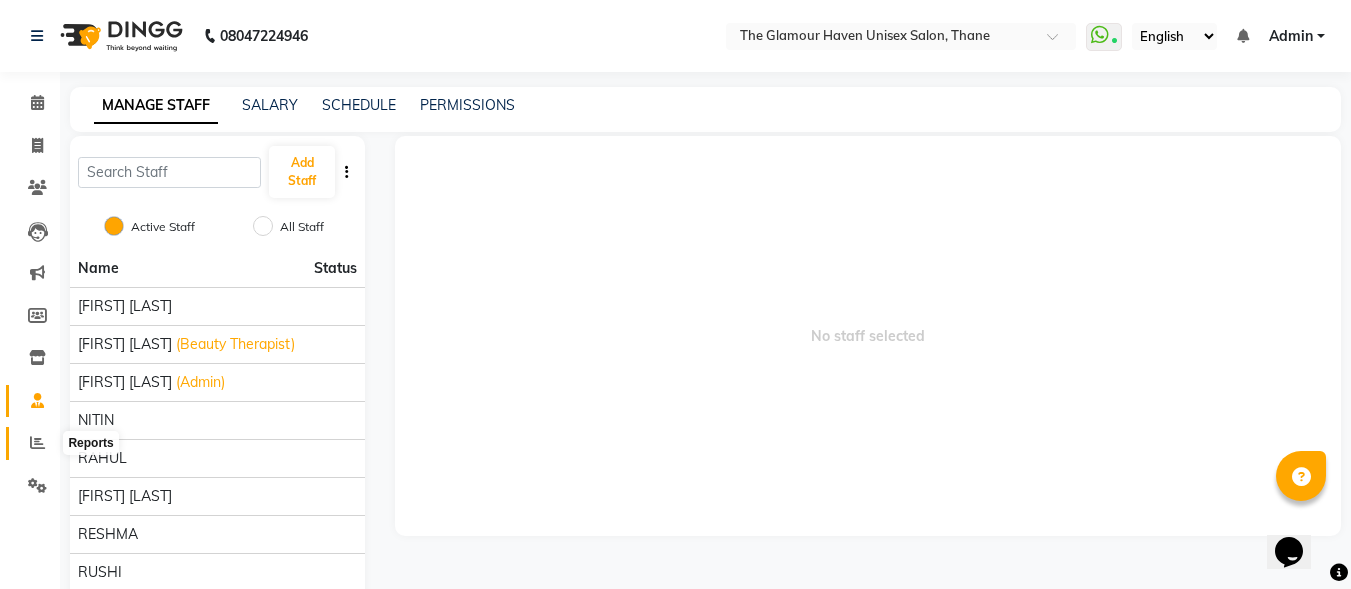 click 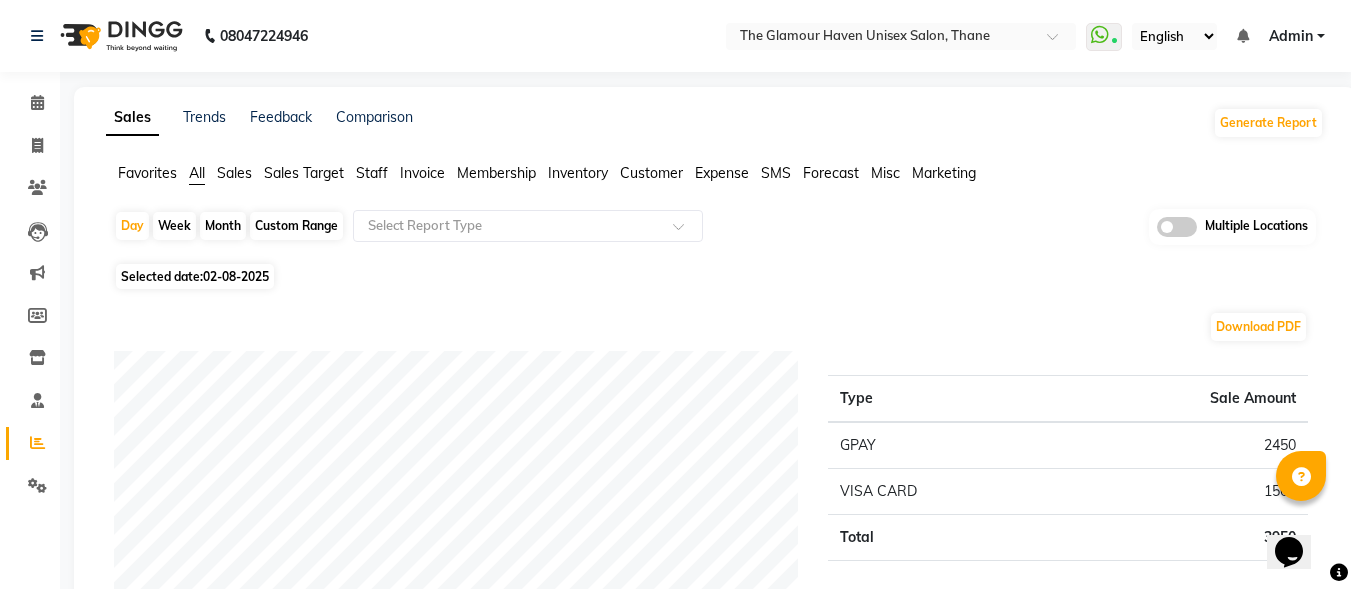 click on "Staff" 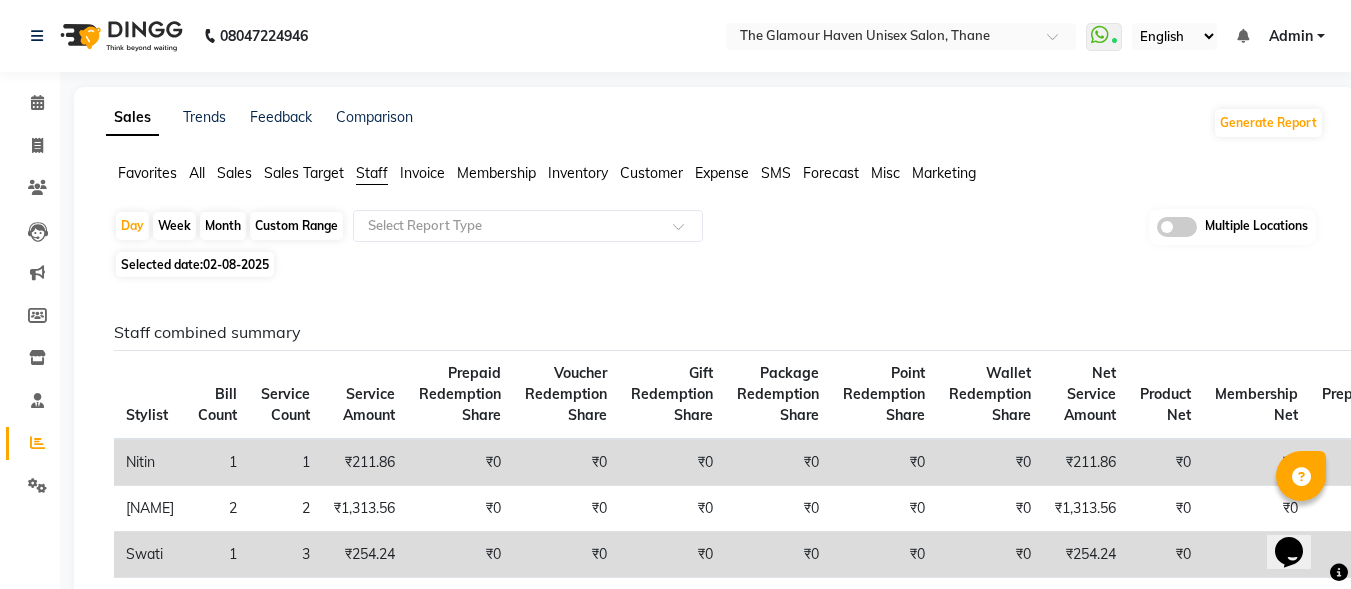 click on "Month" 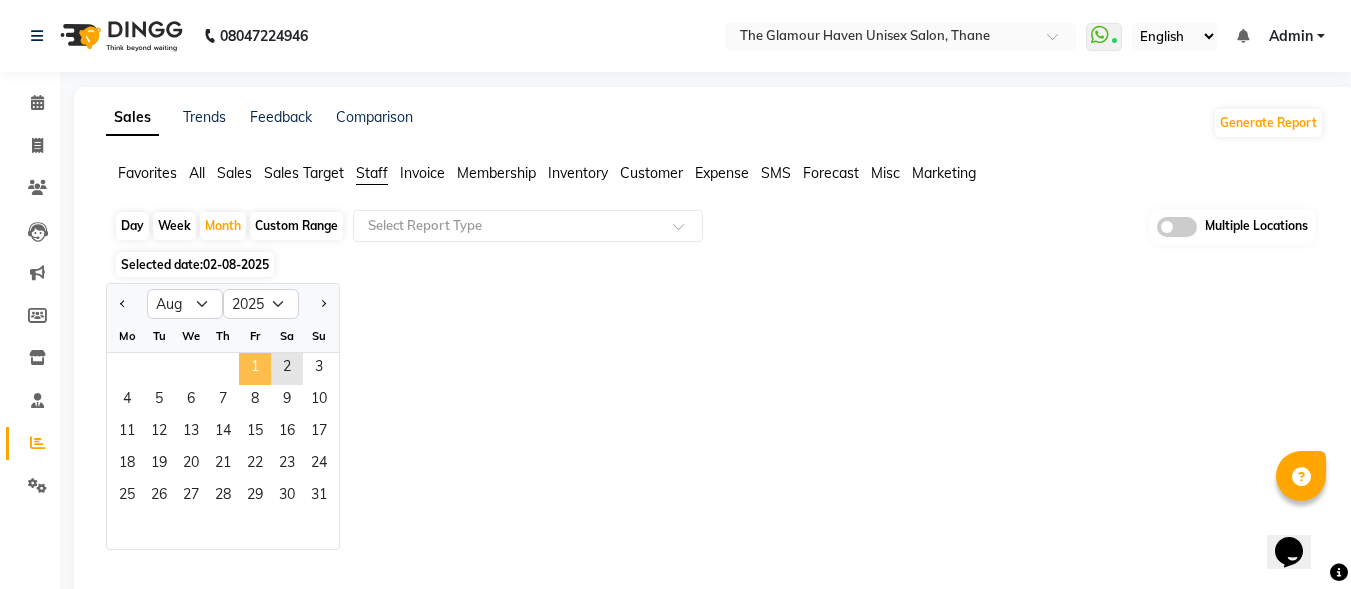 click on "1" 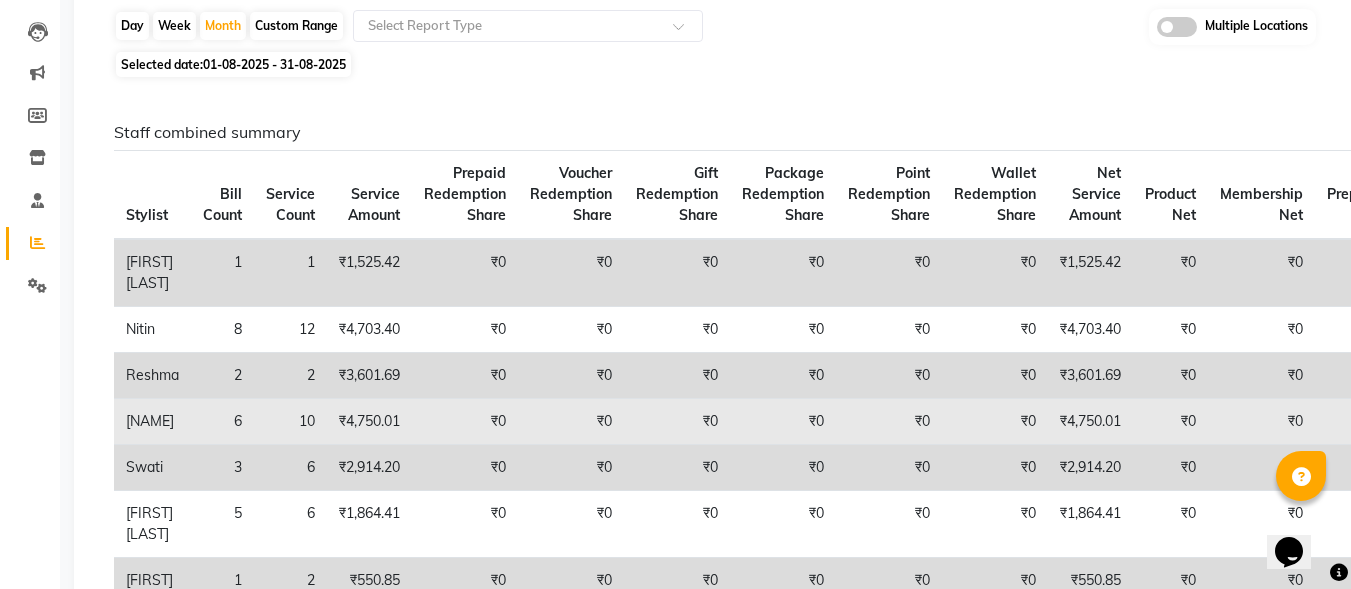 scroll, scrollTop: 300, scrollLeft: 0, axis: vertical 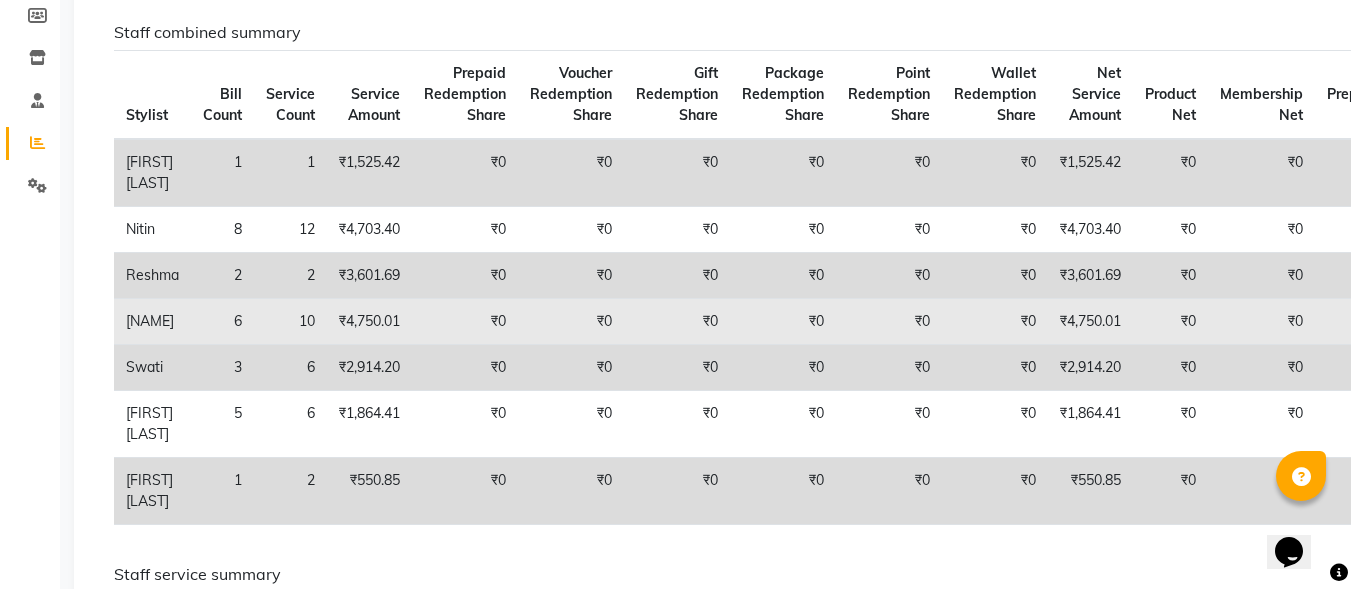click on "₹4,750.01" 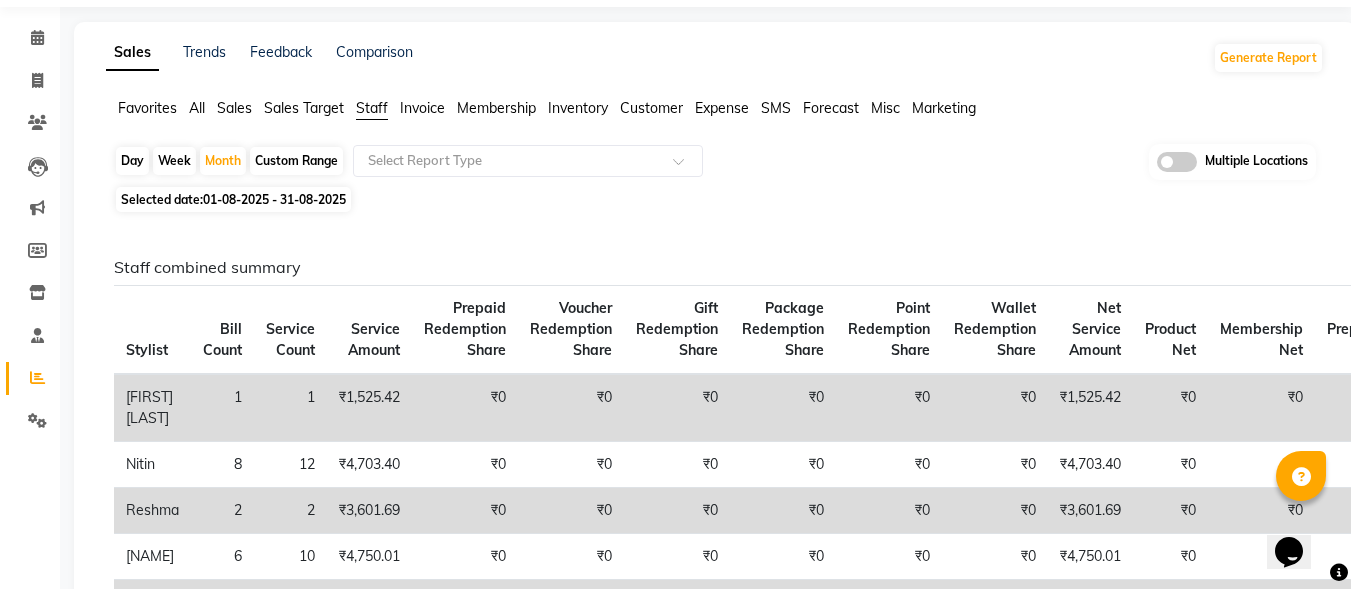 scroll, scrollTop: 0, scrollLeft: 0, axis: both 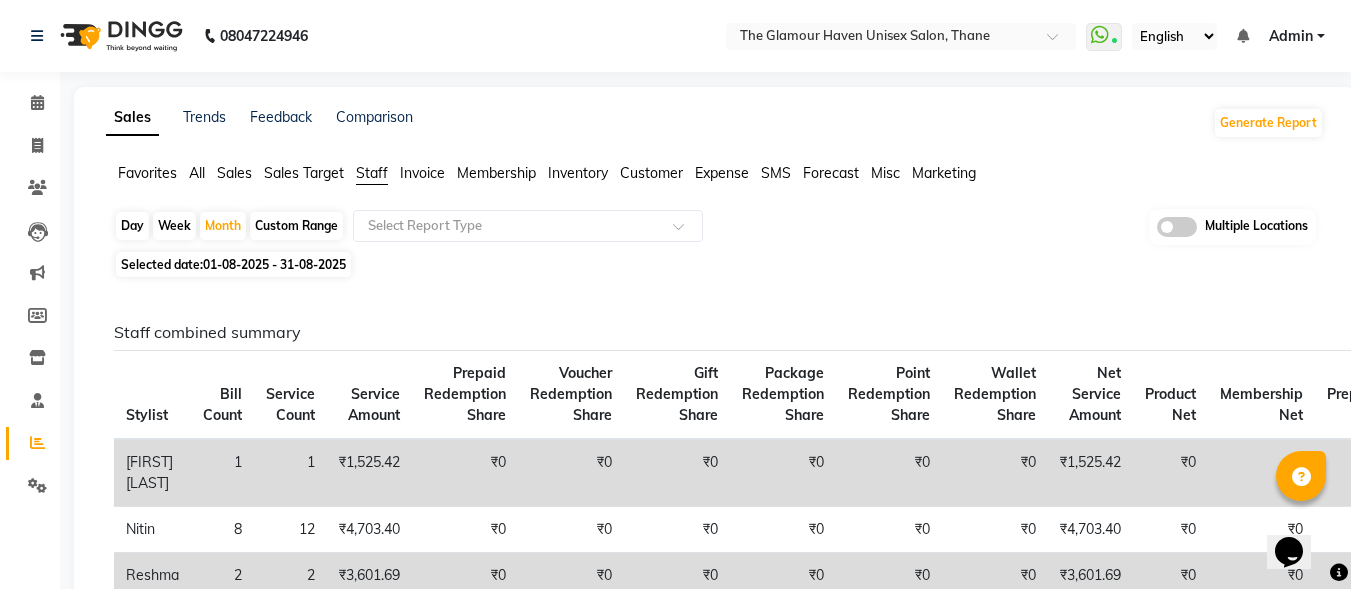 click on "Week" 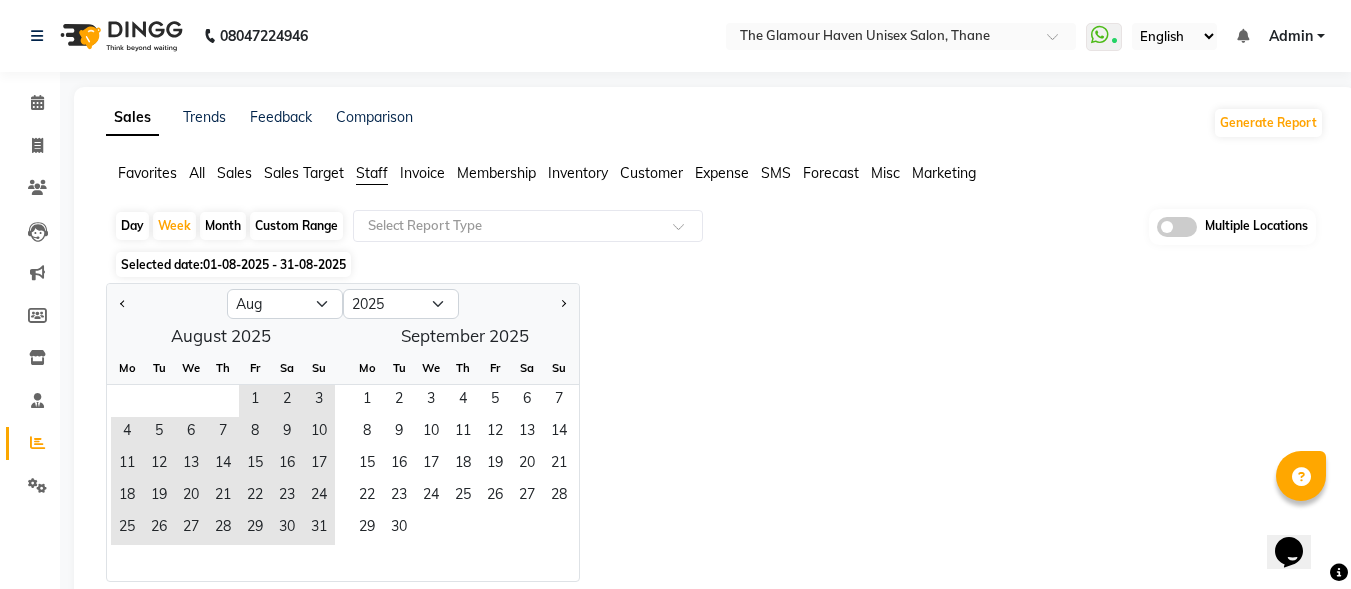 click on "Day" 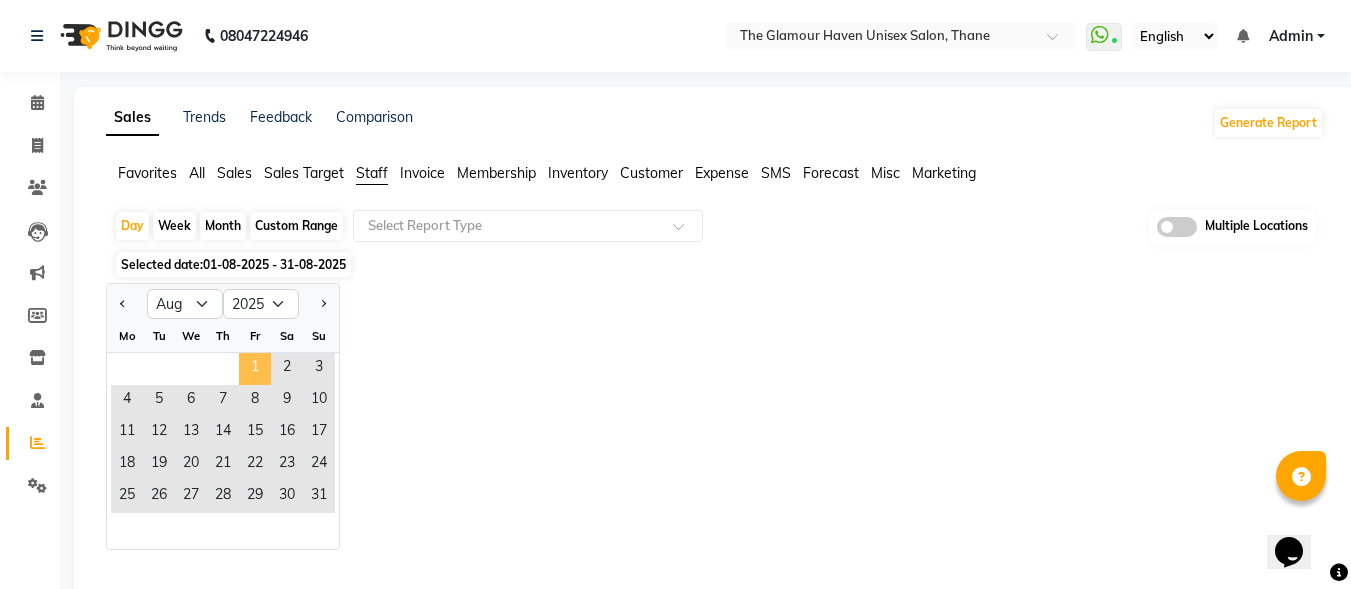 click on "1" 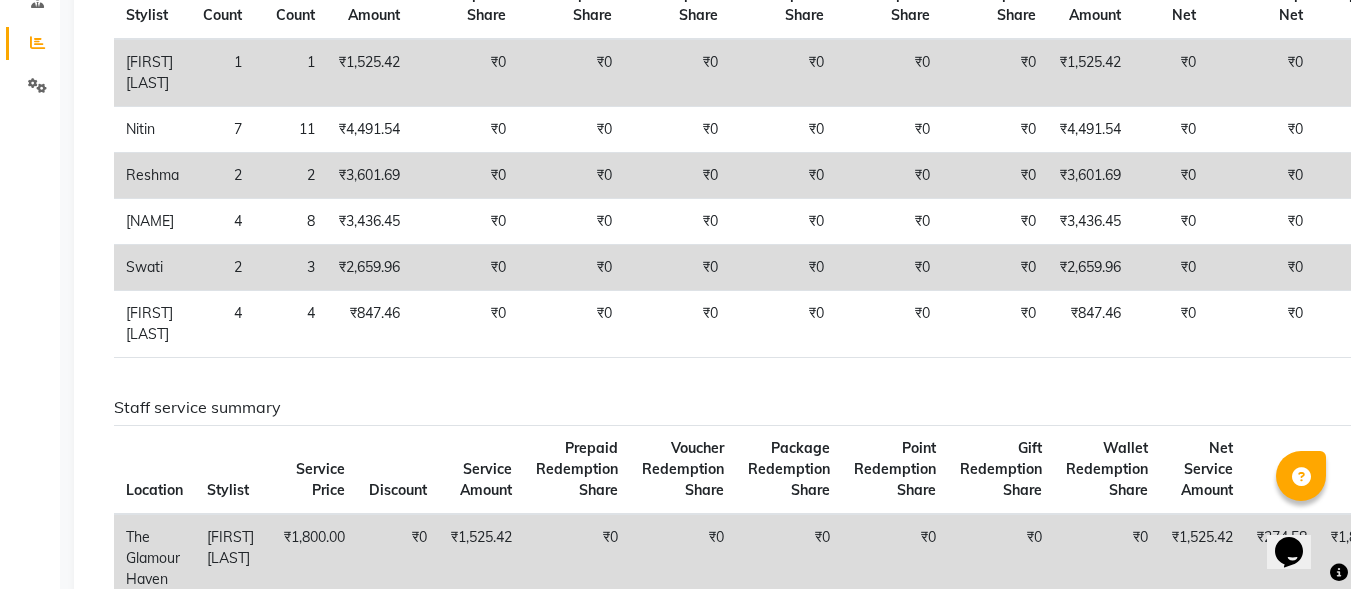 scroll, scrollTop: 0, scrollLeft: 0, axis: both 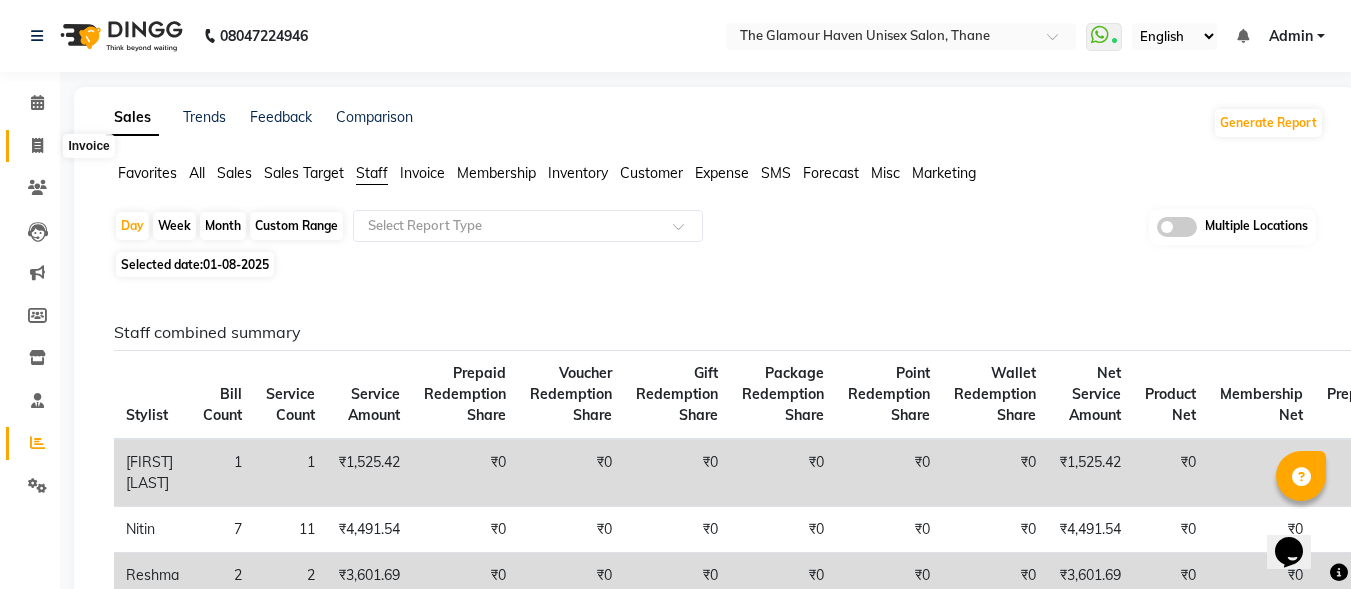 click 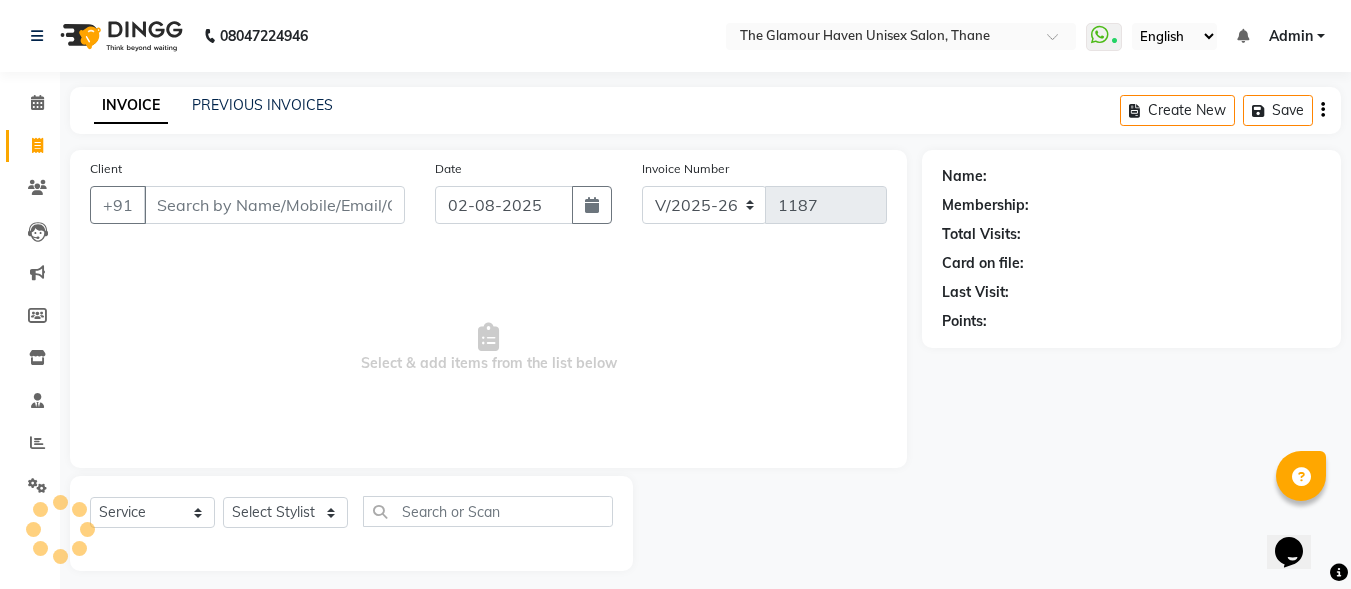 scroll, scrollTop: 12, scrollLeft: 0, axis: vertical 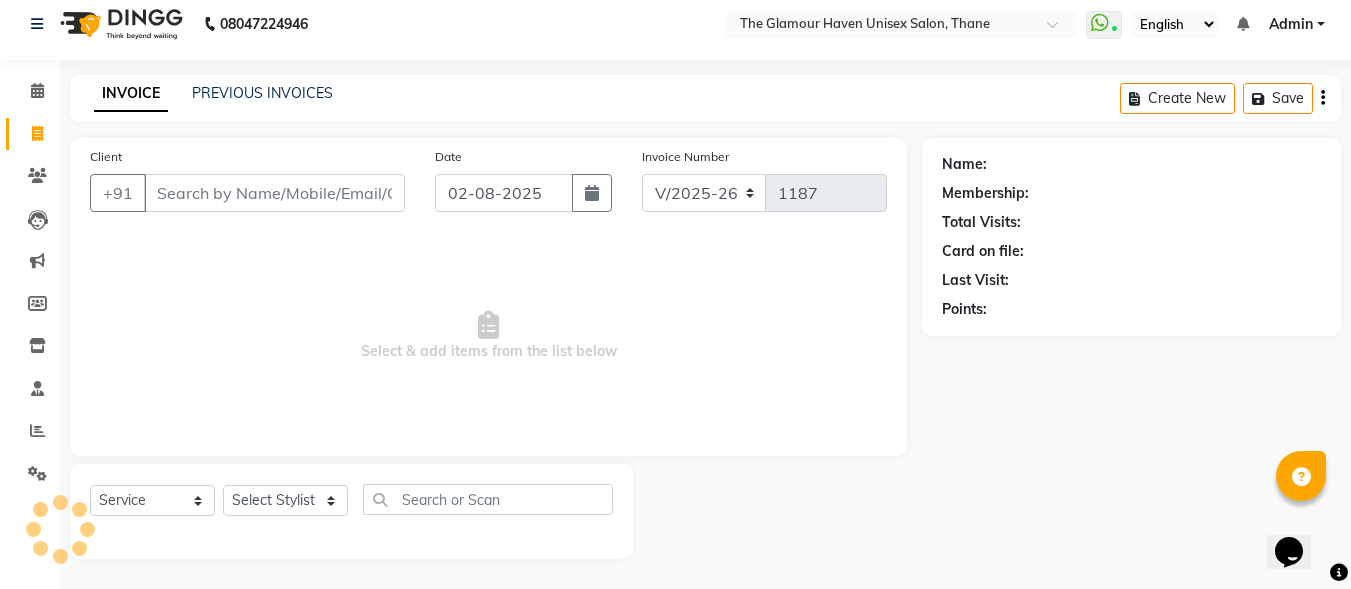 click on "Invoice" 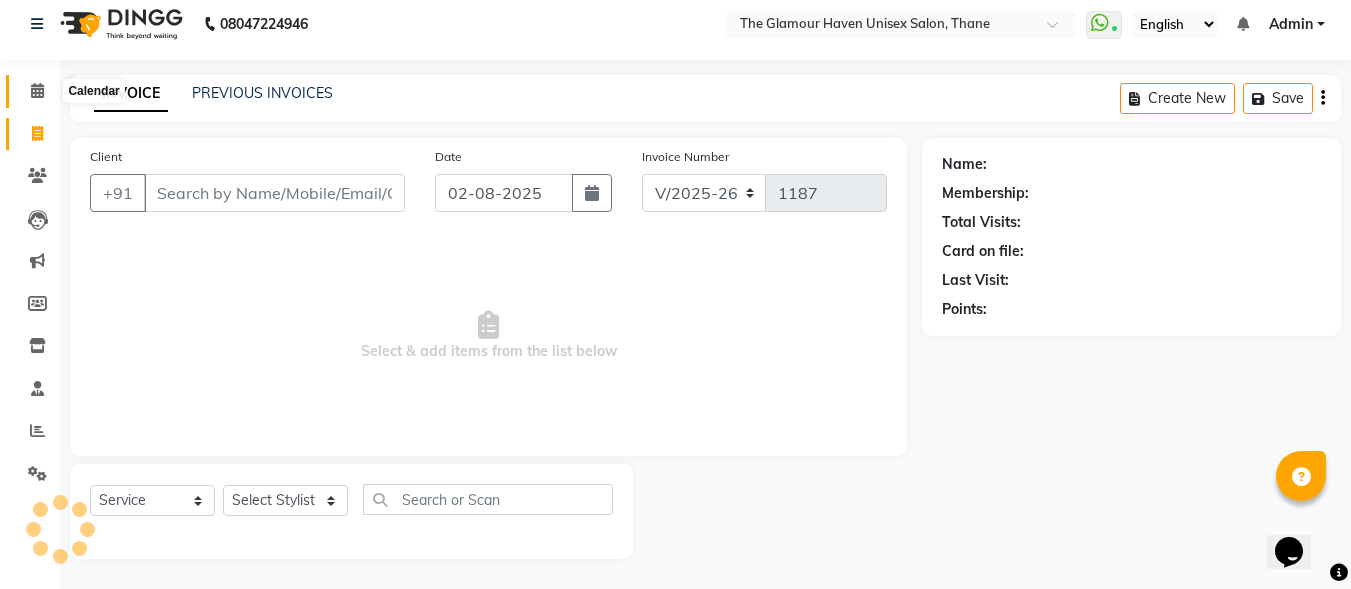 click 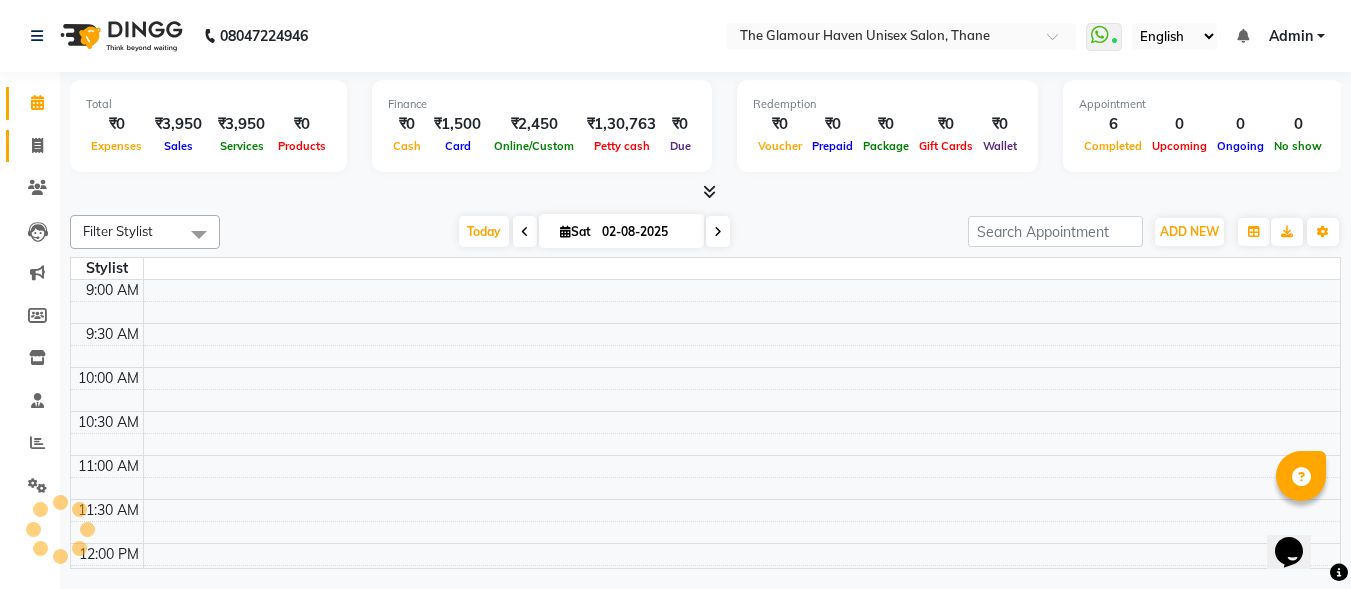 scroll, scrollTop: 0, scrollLeft: 0, axis: both 